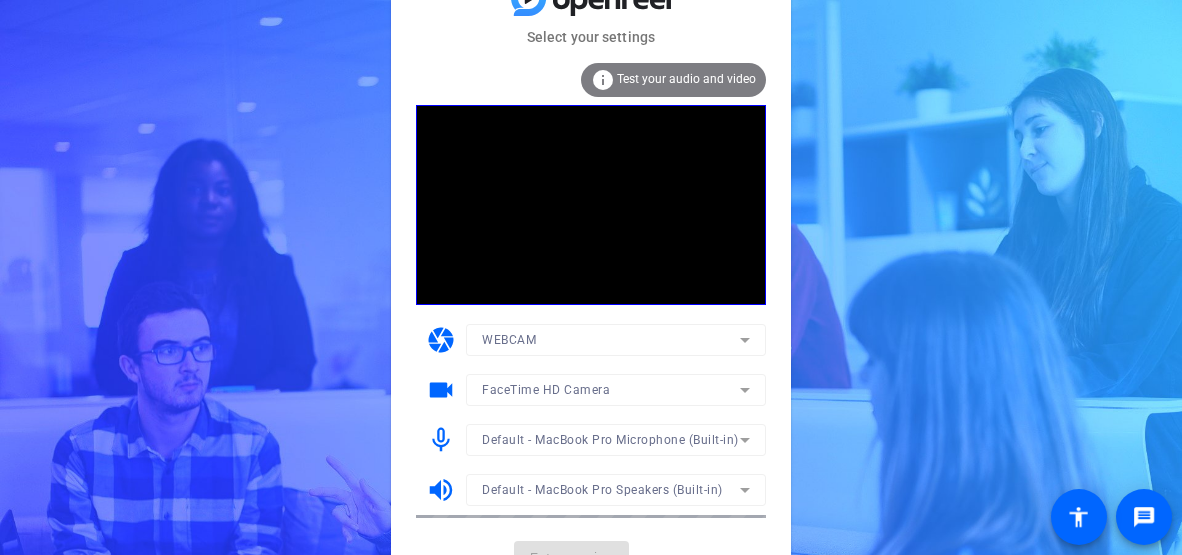 scroll, scrollTop: 0, scrollLeft: 0, axis: both 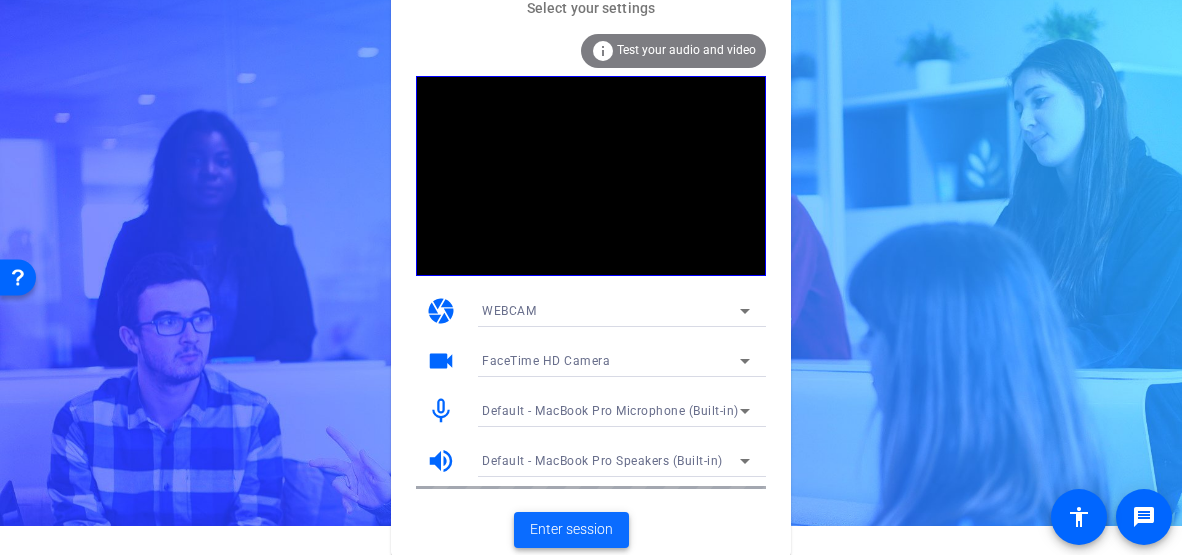 click on "Enter session" 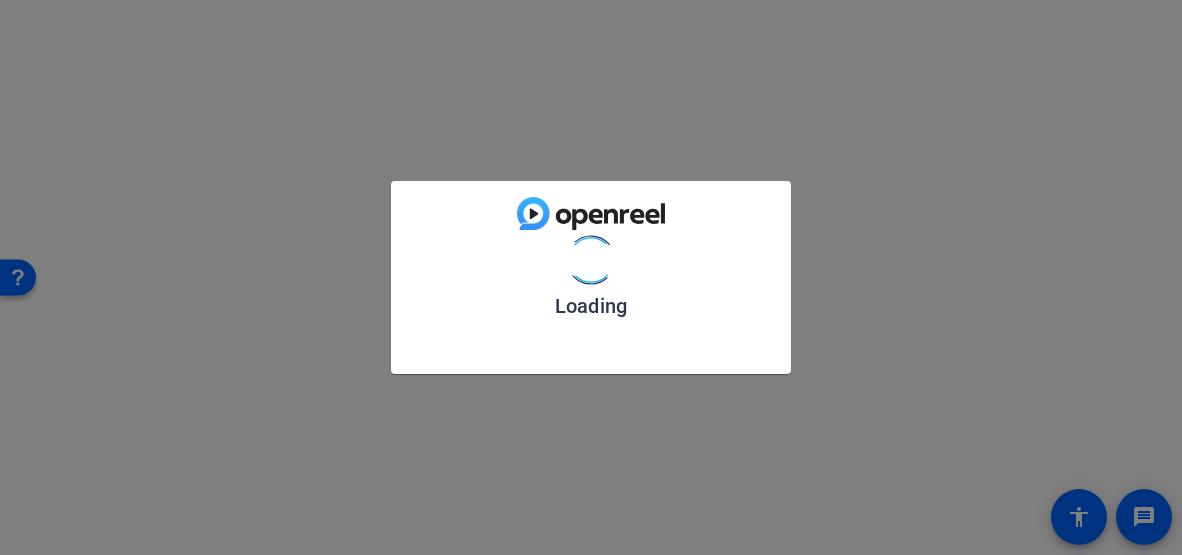 scroll, scrollTop: 0, scrollLeft: 0, axis: both 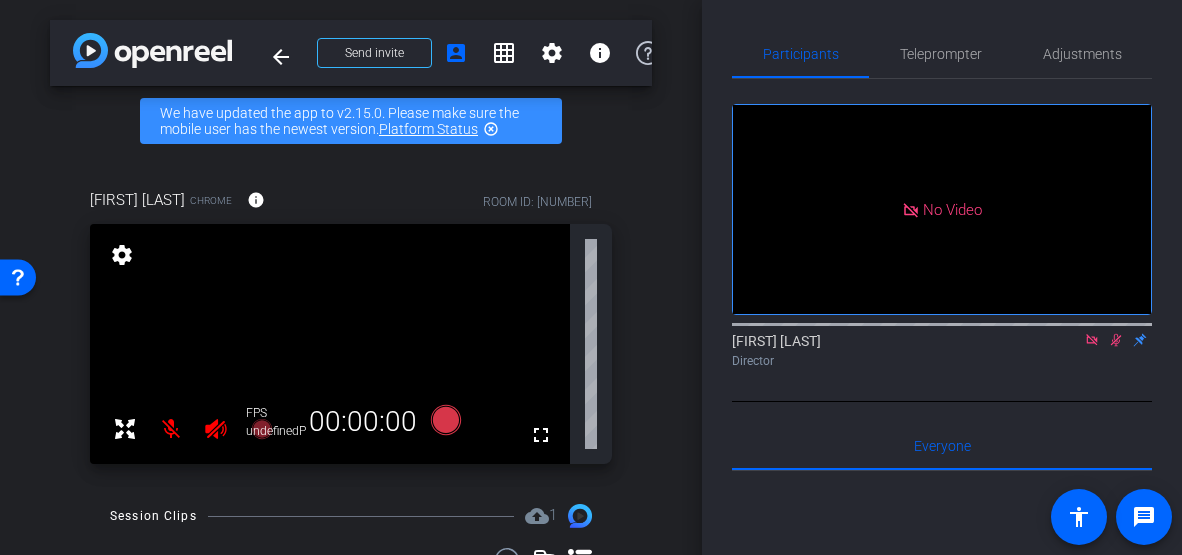 click 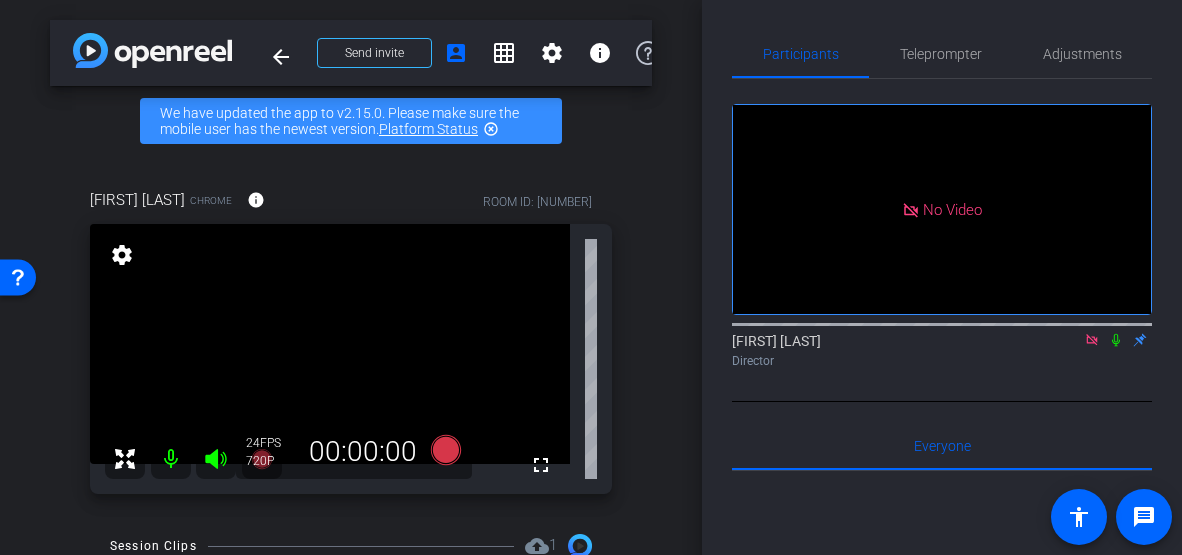 click 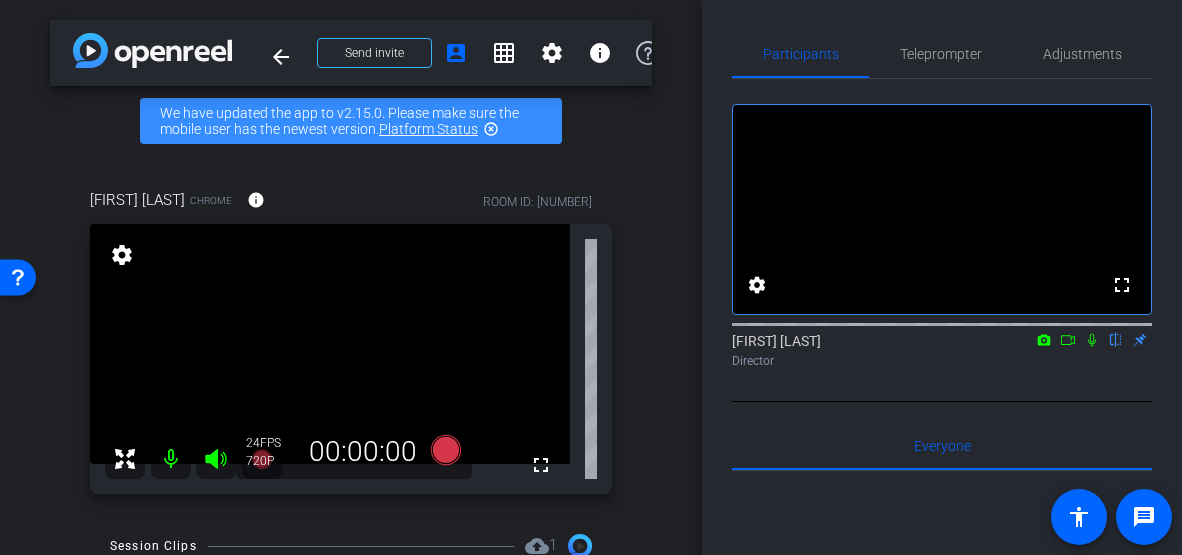 click on "[FIRST] [LAST] Chrome info ROOM ID: [NUMBER] fullscreen settings
24 FPS  720P   00:00:00" at bounding box center [351, 335] 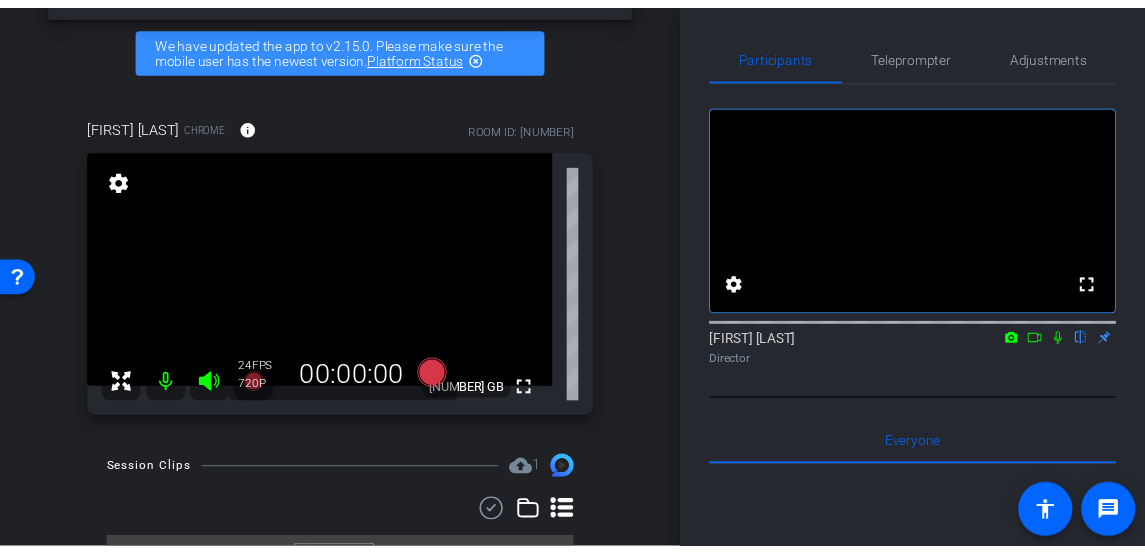 scroll, scrollTop: 119, scrollLeft: 0, axis: vertical 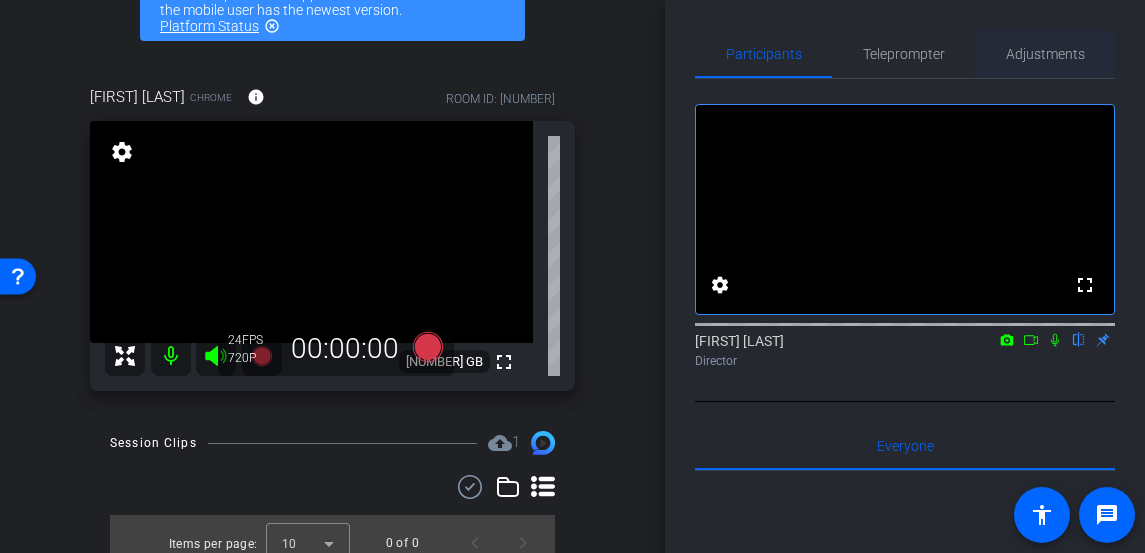 click on "Adjustments" at bounding box center [1045, 54] 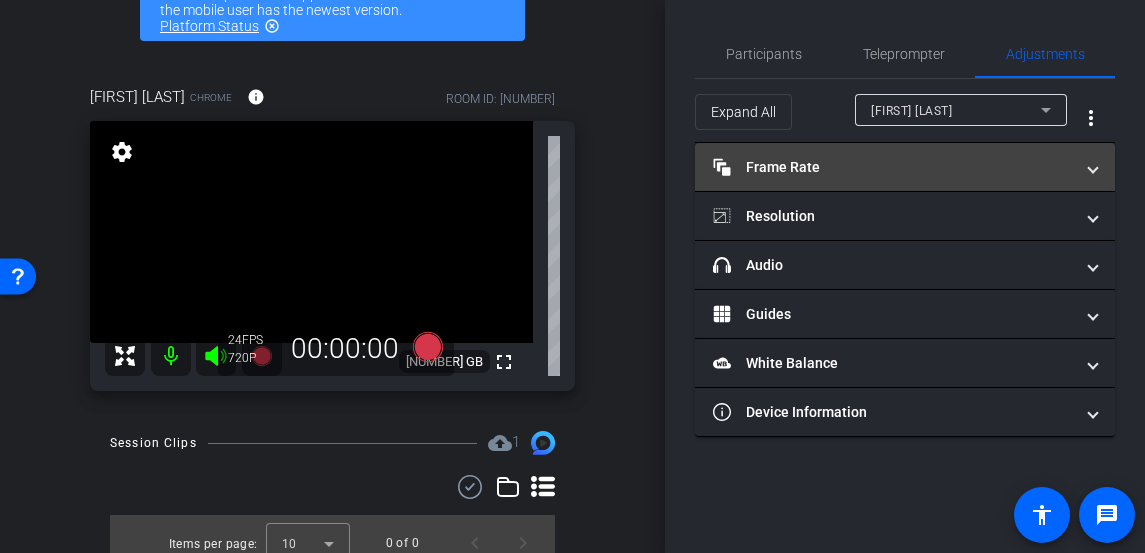 click on "Frame Rate
Frame Rate" at bounding box center [893, 167] 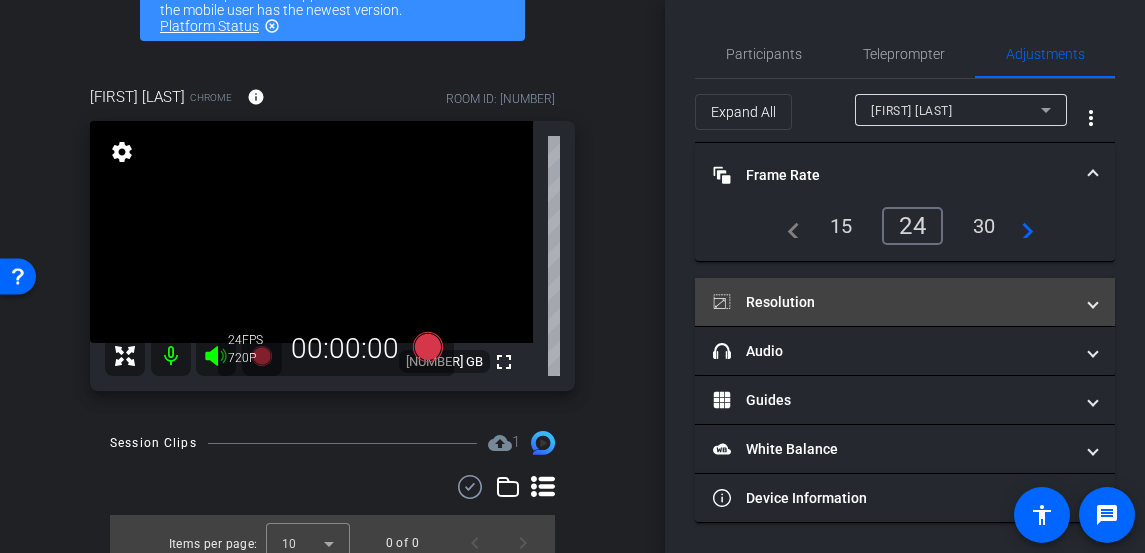 click on "Resolution" at bounding box center [893, 302] 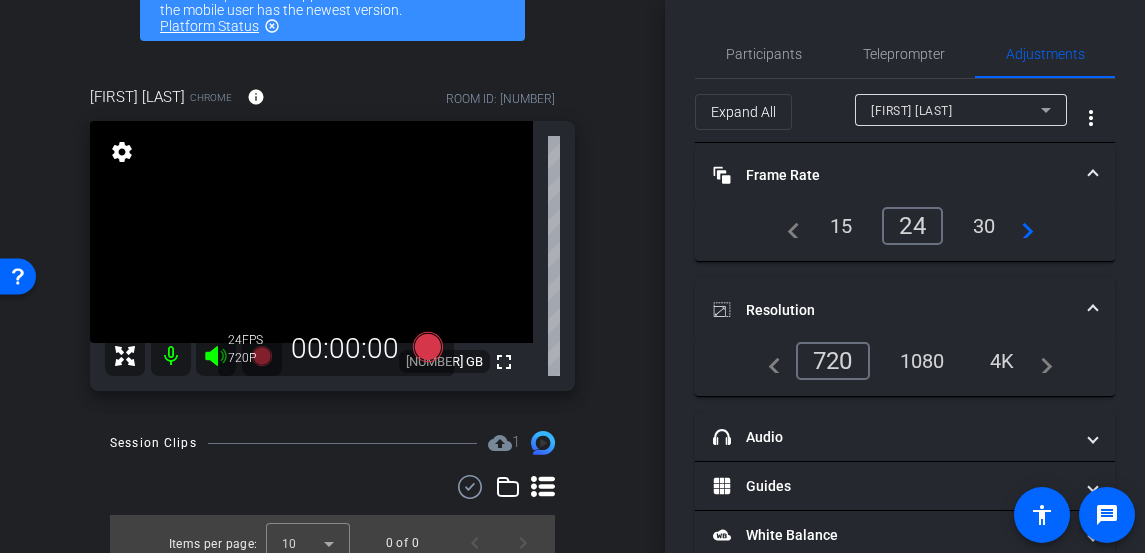 click on "1080" at bounding box center [922, 361] 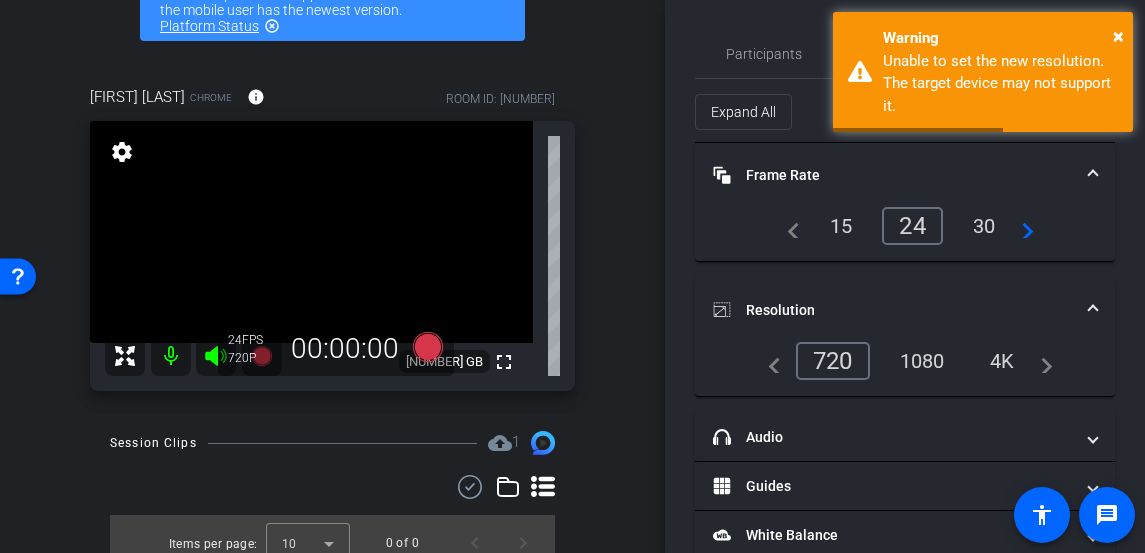 click on "arrow_back  Docusign, Inc. x Perceptyx Capture - [EMAIL]   Back to project   Send invite  account_box grid_on settings info
We have updated the app to v2.15.0. Please make sure the mobile user has the newest version.  Platform Status highlight_off  [FIRST] [LAST] Chrome info ROOM ID: [NUMBER] fullscreen settings  [NUMBER] GB
24 FPS  720P   00:00:00
Session Clips   cloud_upload   1
Items per page:  10" at bounding box center [332, 157] 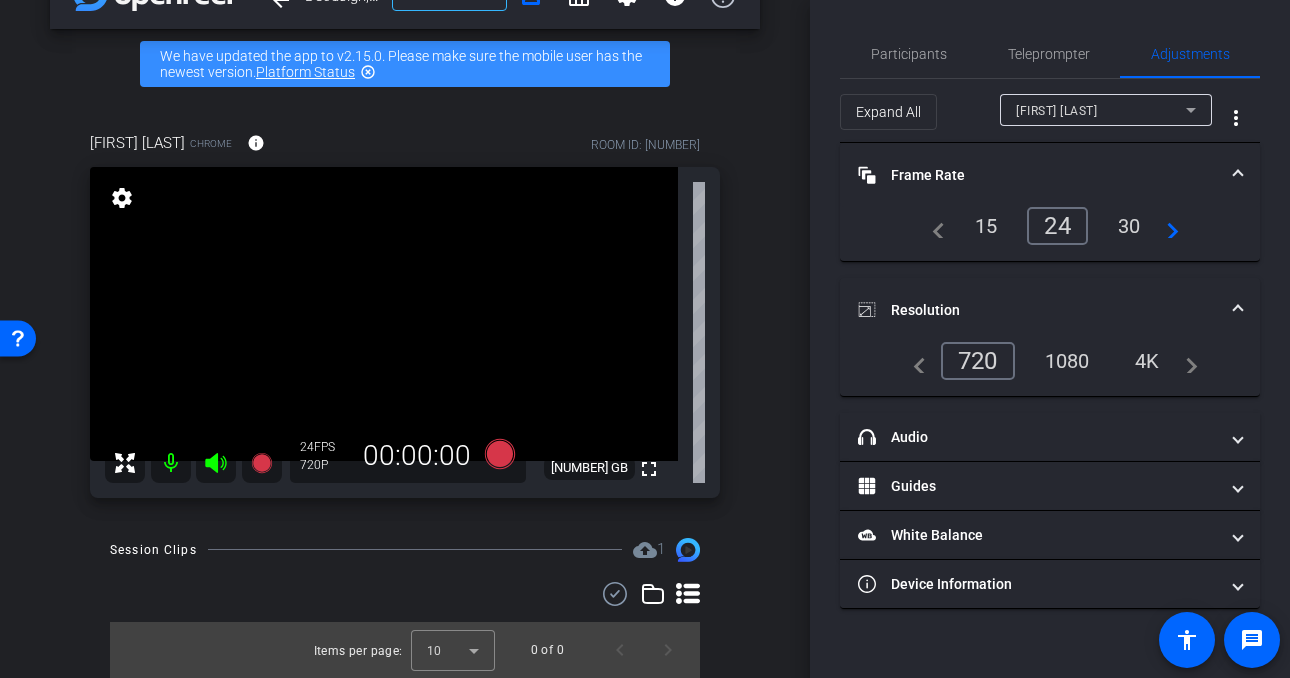 scroll, scrollTop: 0, scrollLeft: 0, axis: both 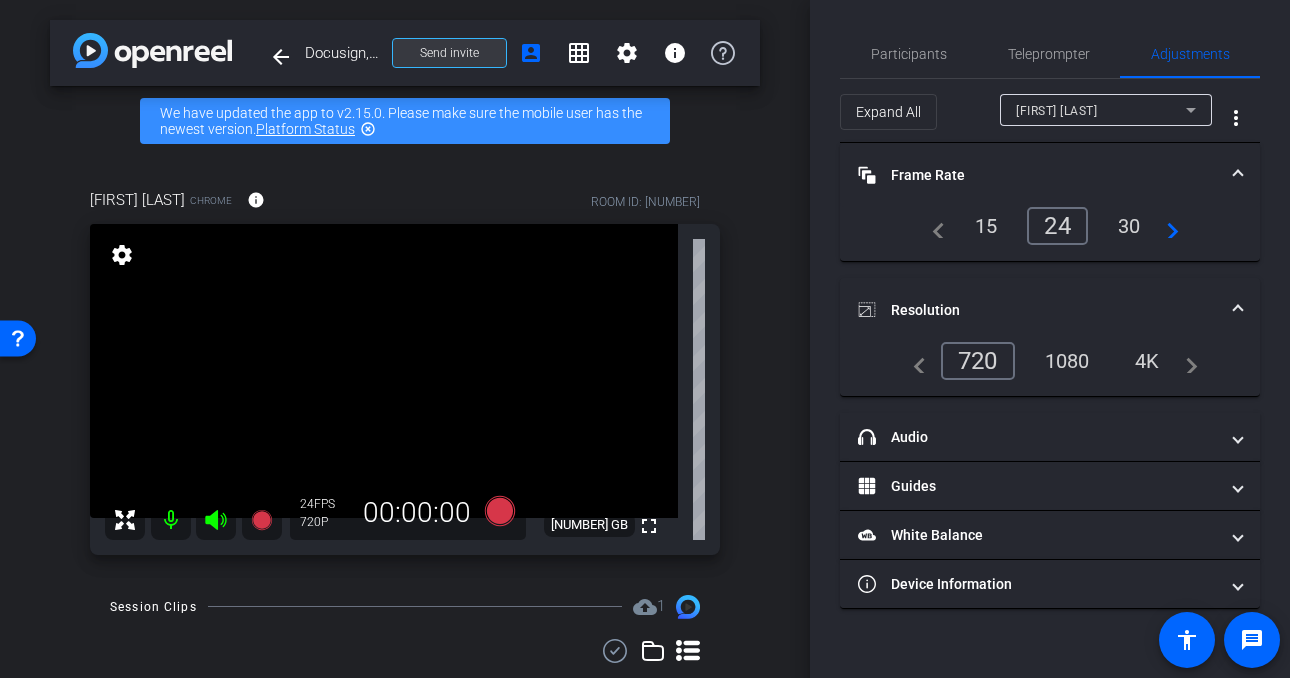 click at bounding box center [449, 53] 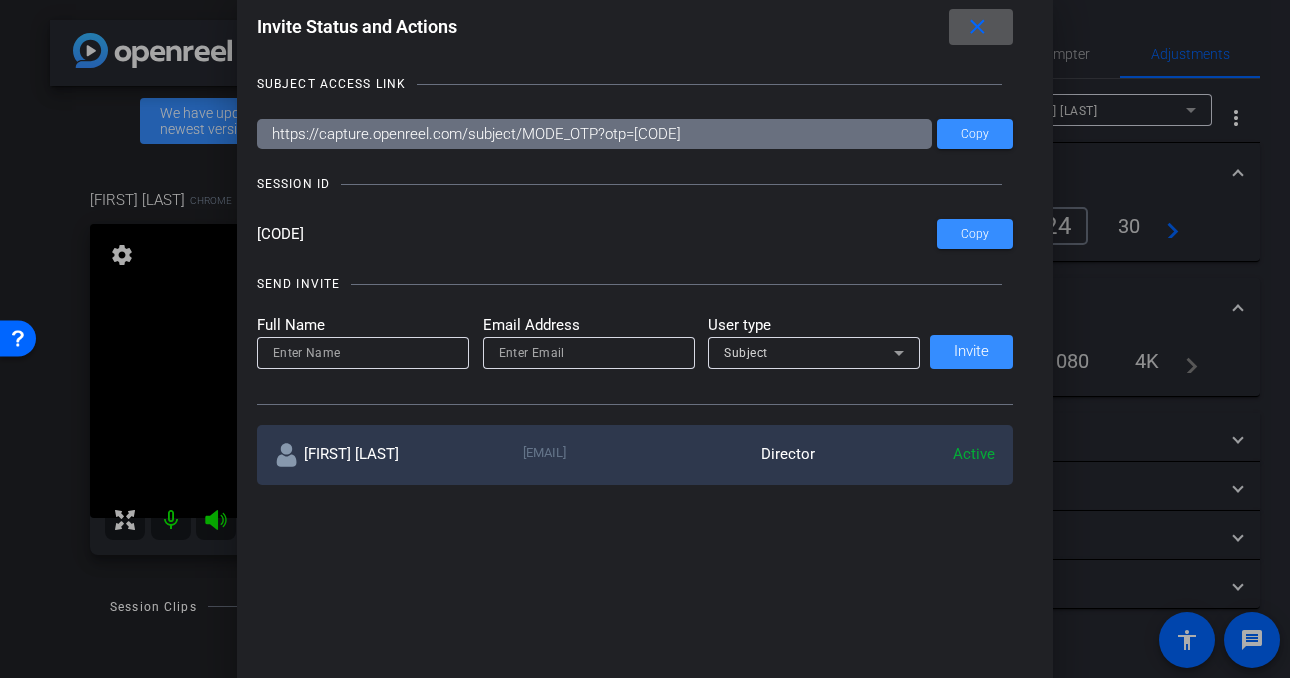 click at bounding box center [645, 339] 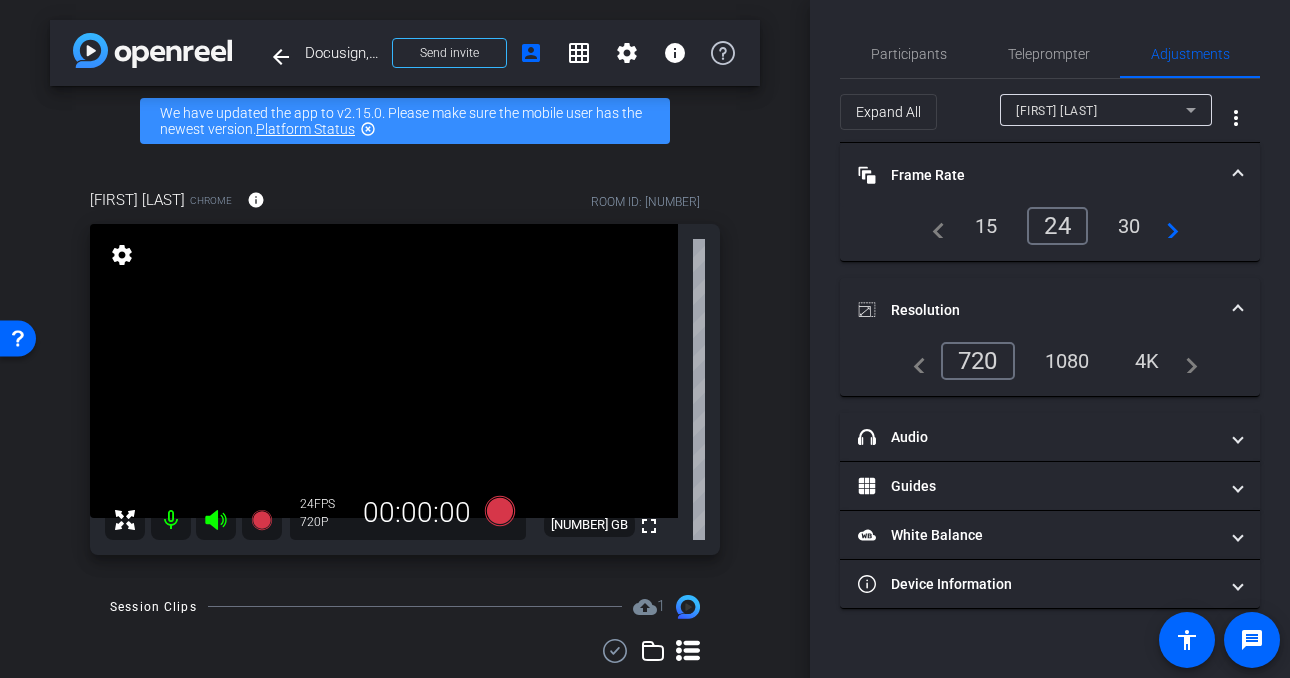 scroll, scrollTop: 57, scrollLeft: 0, axis: vertical 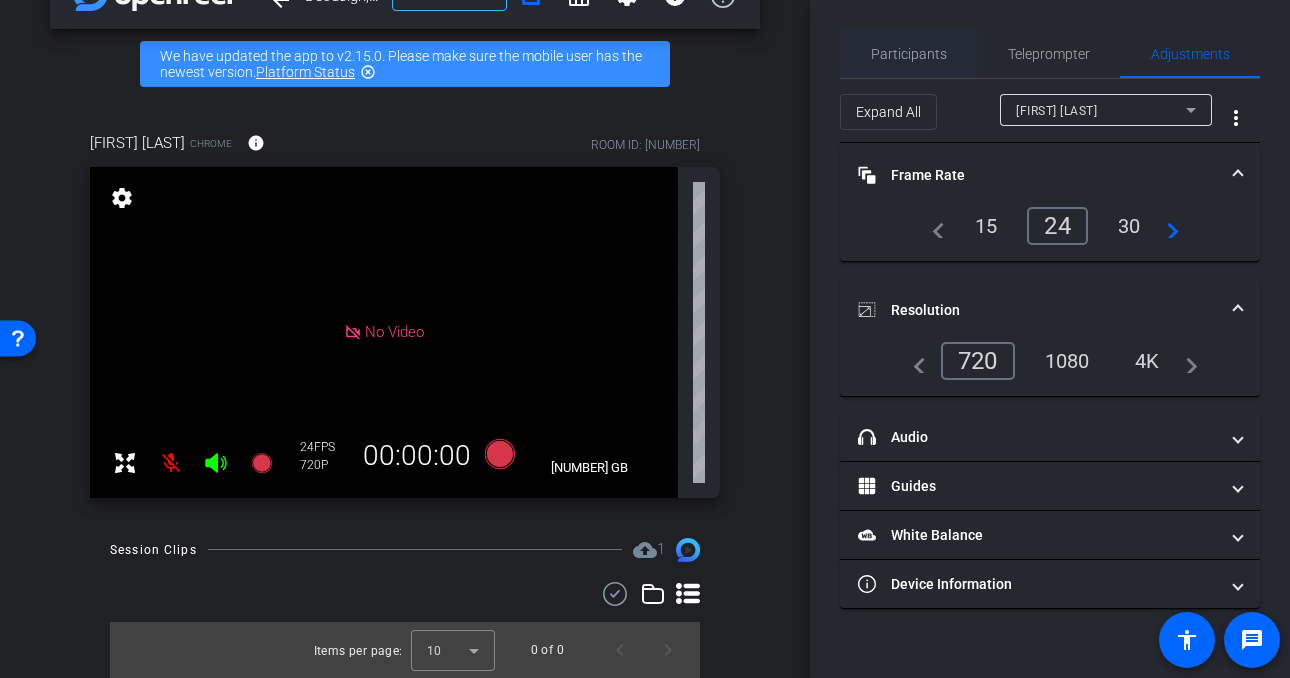 click on "Participants" at bounding box center (909, 54) 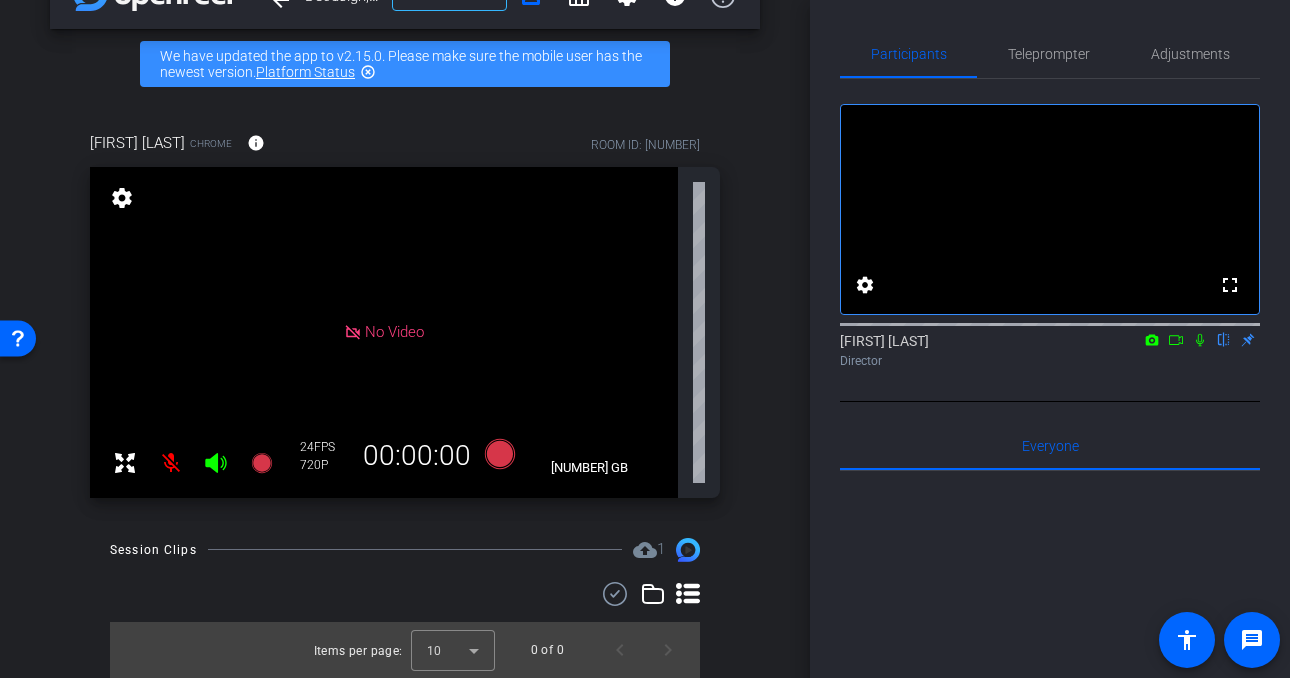 click 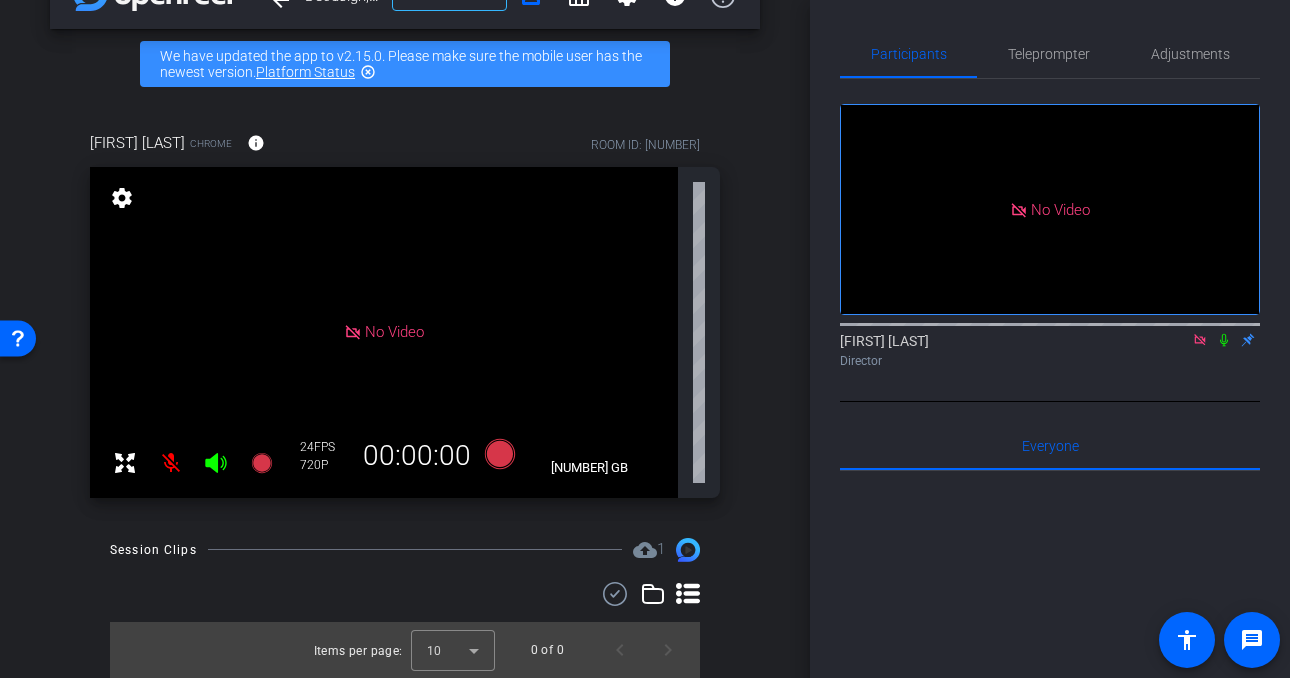 click 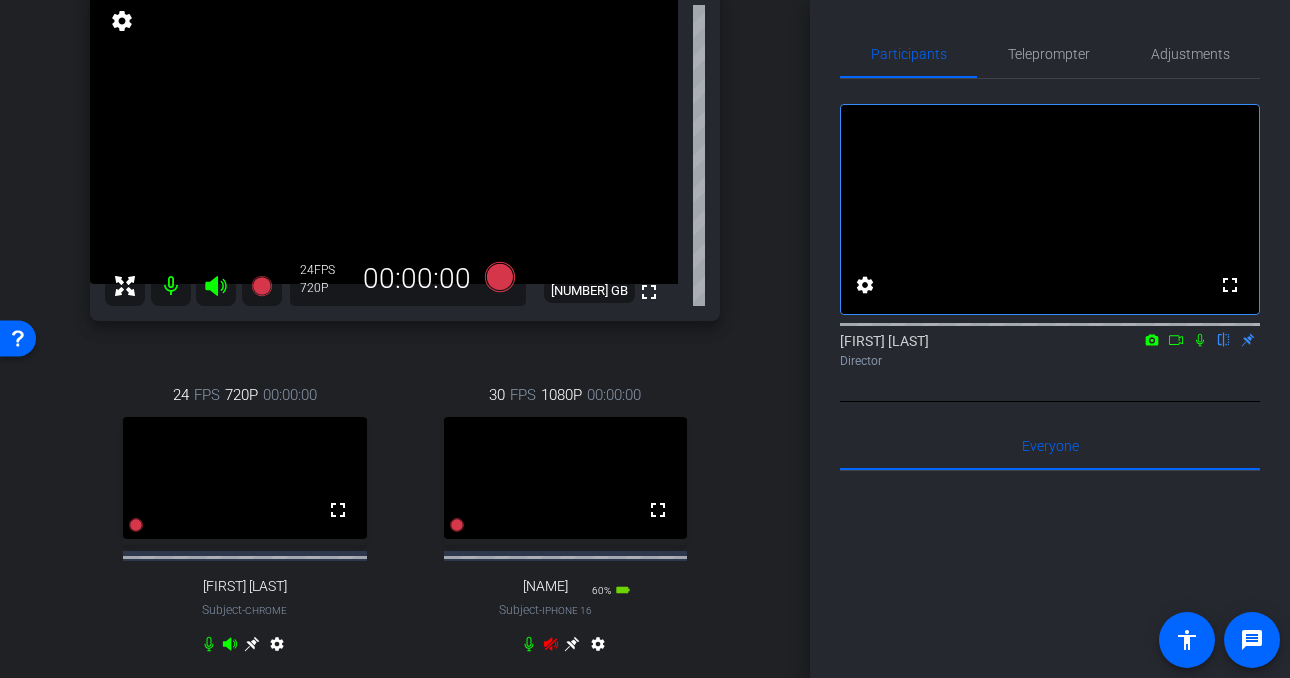 scroll, scrollTop: 236, scrollLeft: 0, axis: vertical 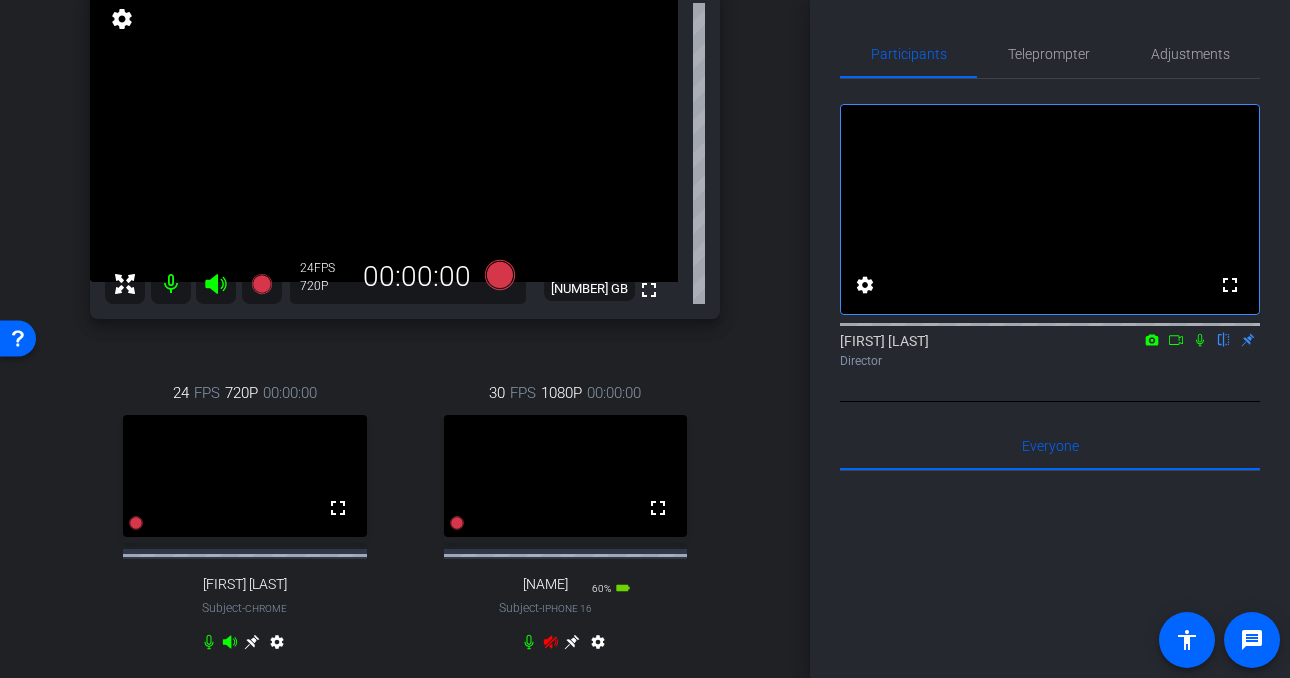 click 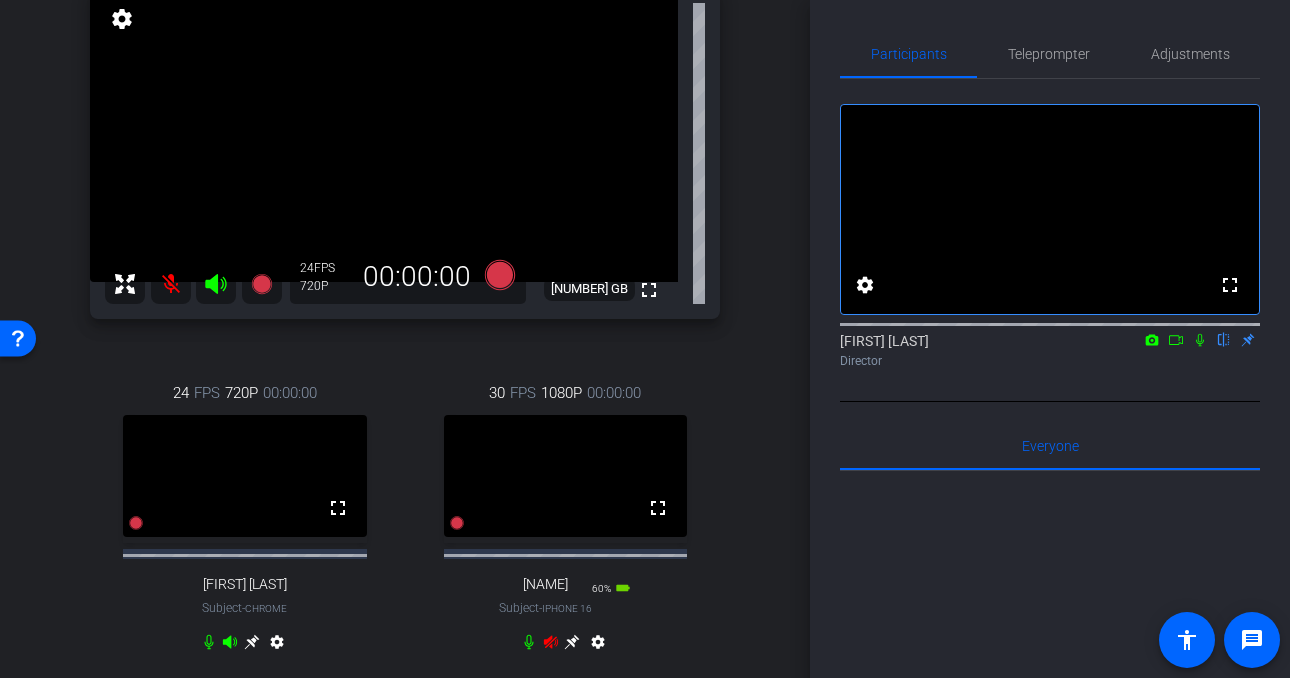 click on "30 FPS 1080P  00:00:00  fullscreen
[NAME] Subject   -  iPhone 16 60% battery_std
settings" at bounding box center (566, 520) 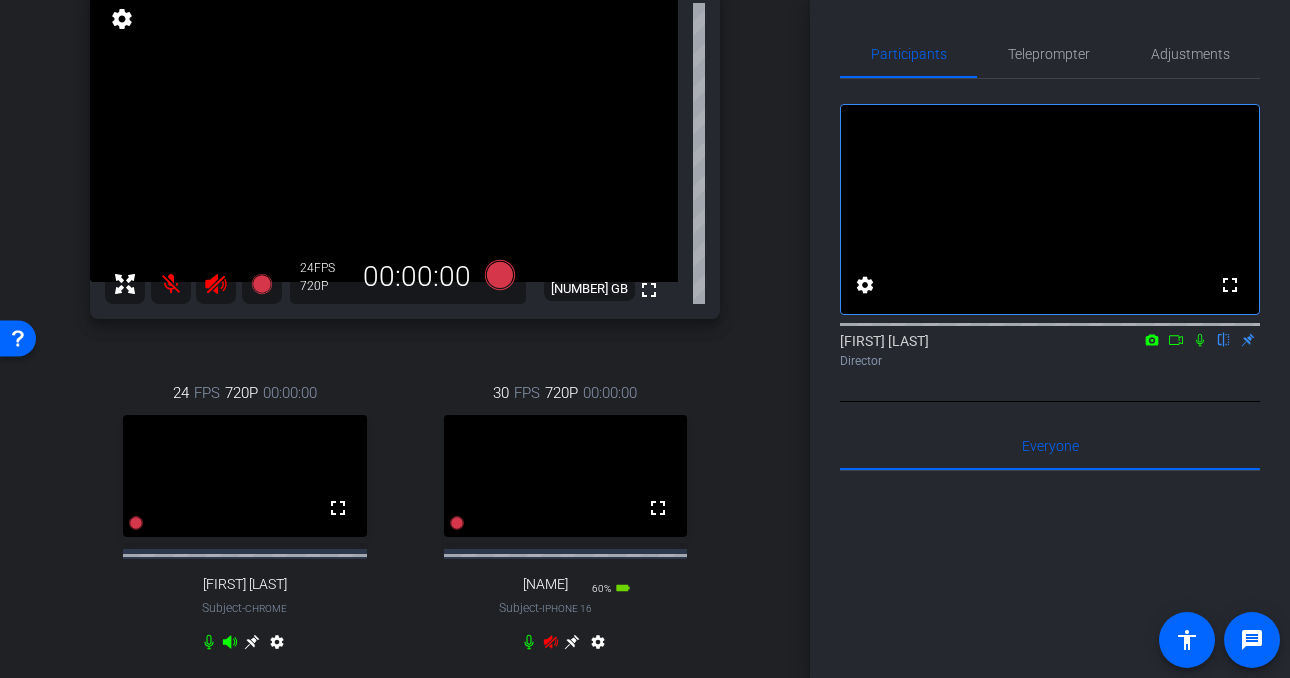 click 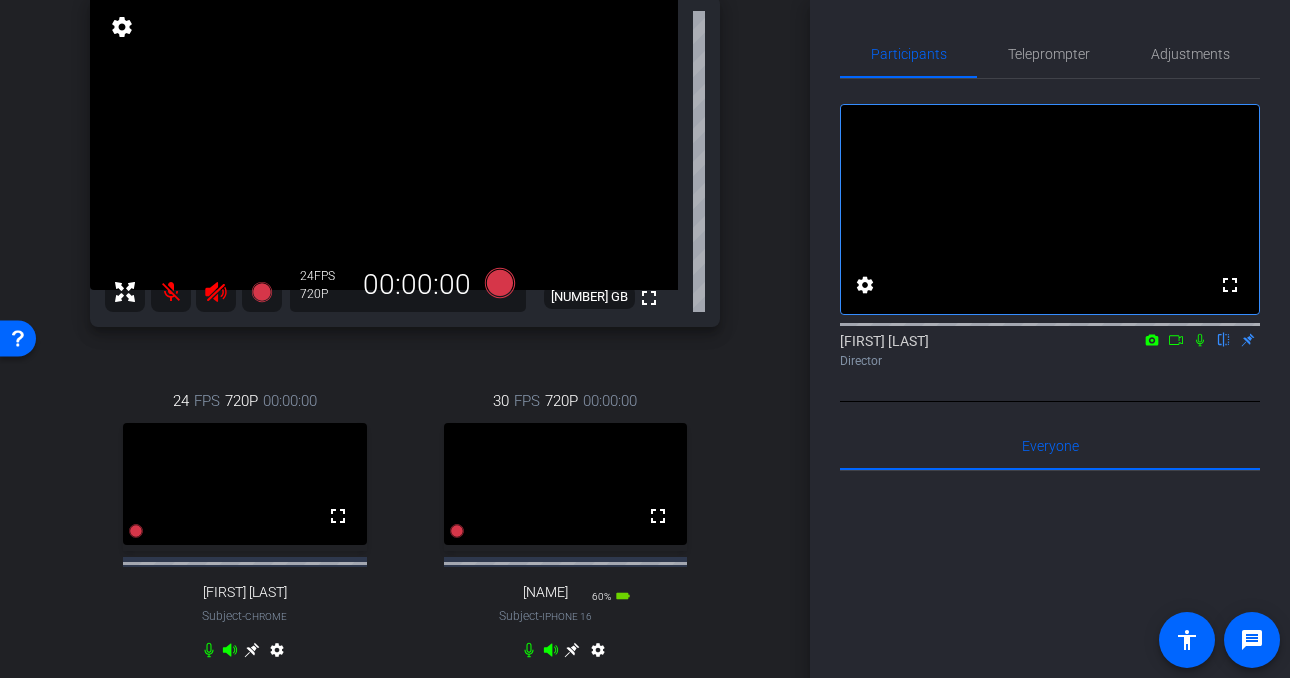scroll, scrollTop: 261, scrollLeft: 0, axis: vertical 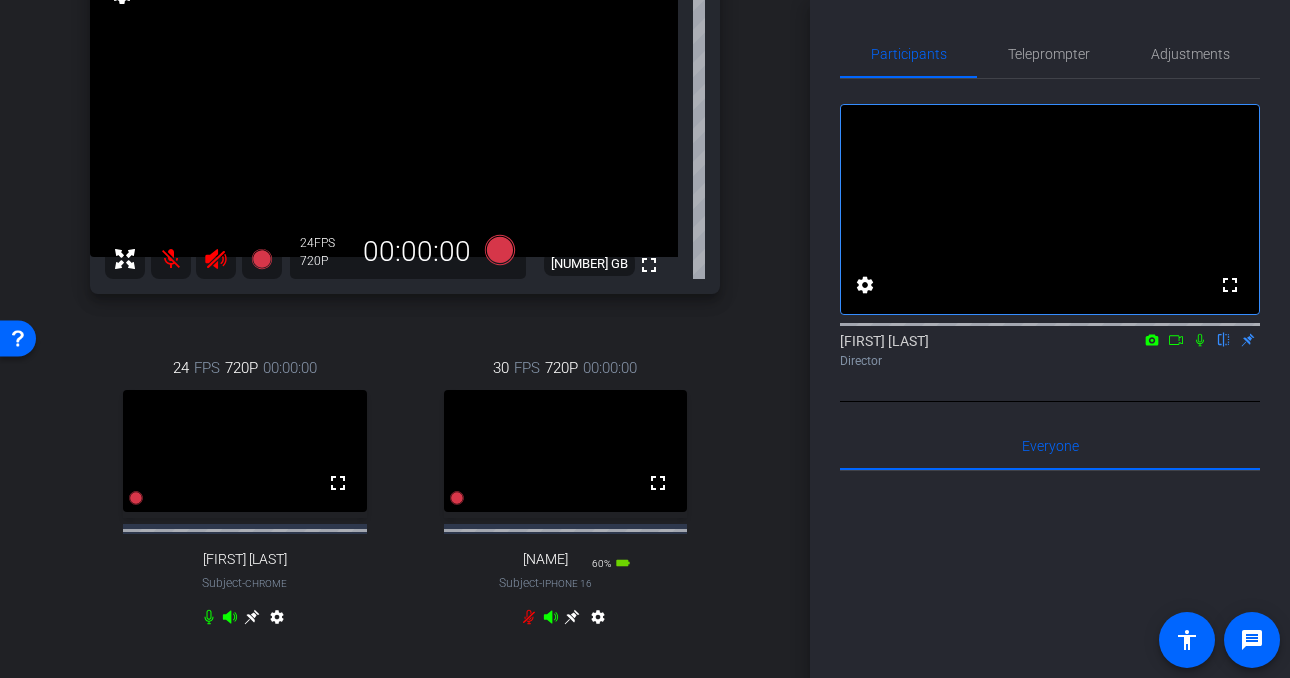 click 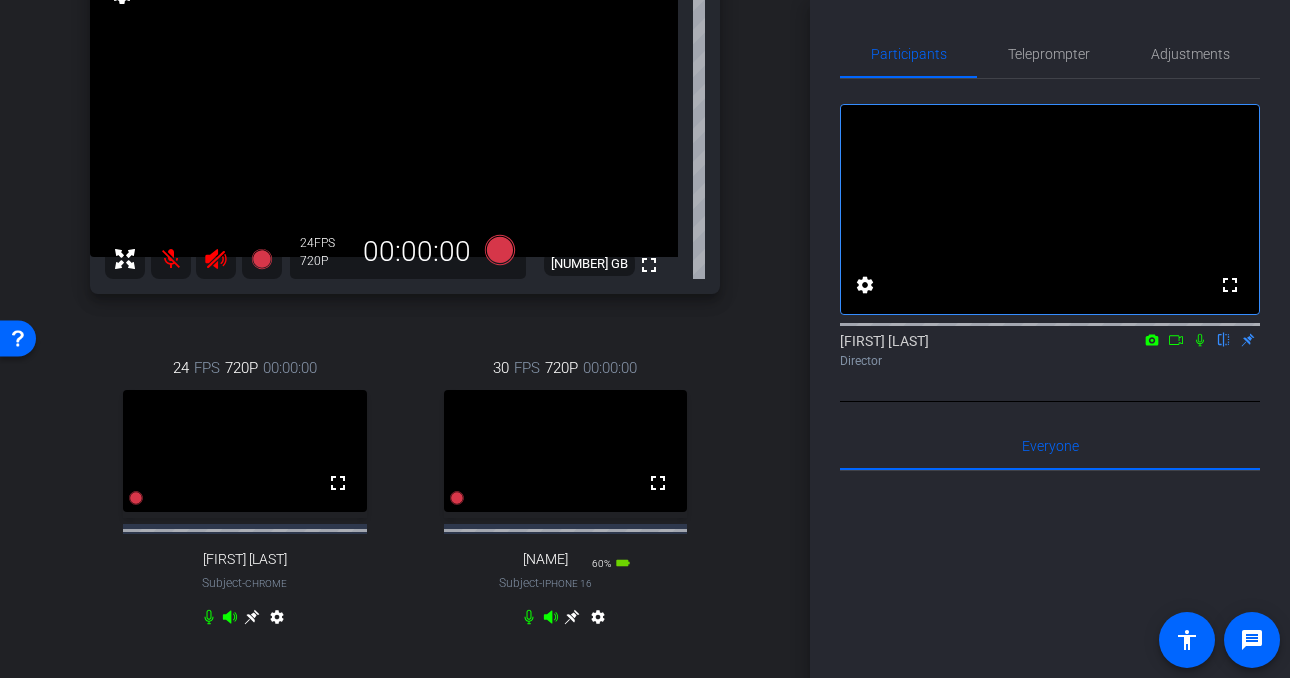 click 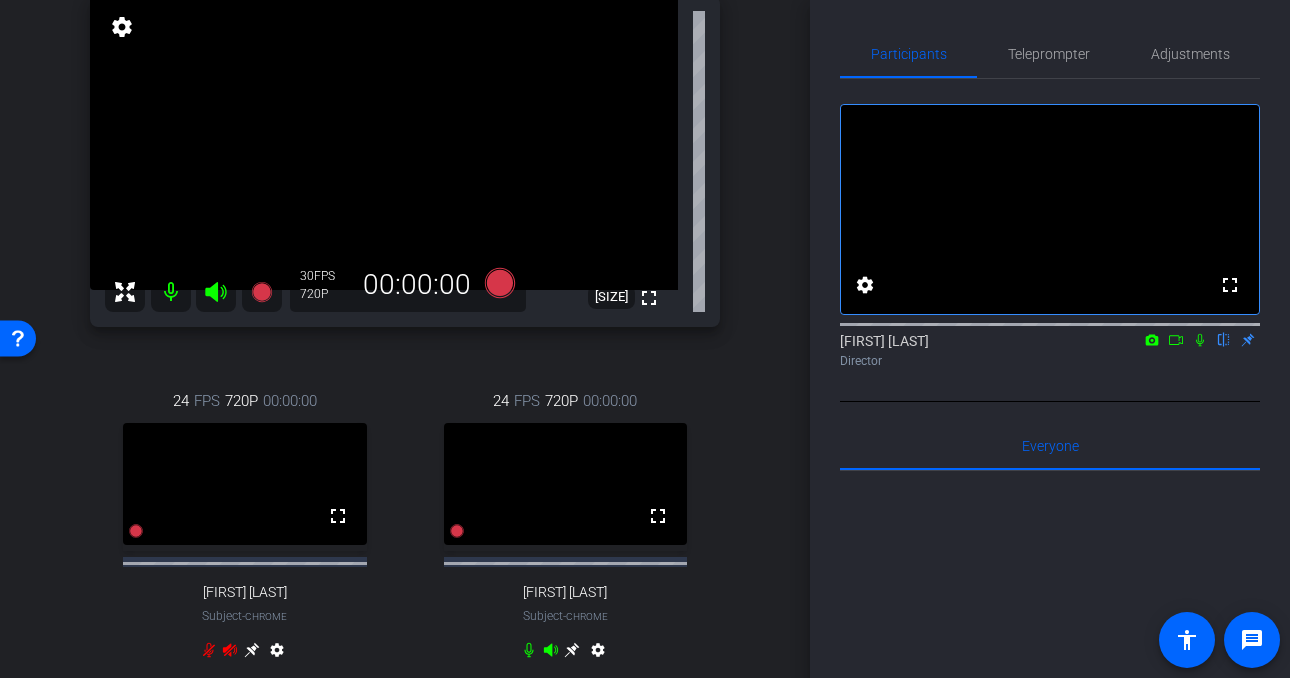 scroll, scrollTop: 227, scrollLeft: 0, axis: vertical 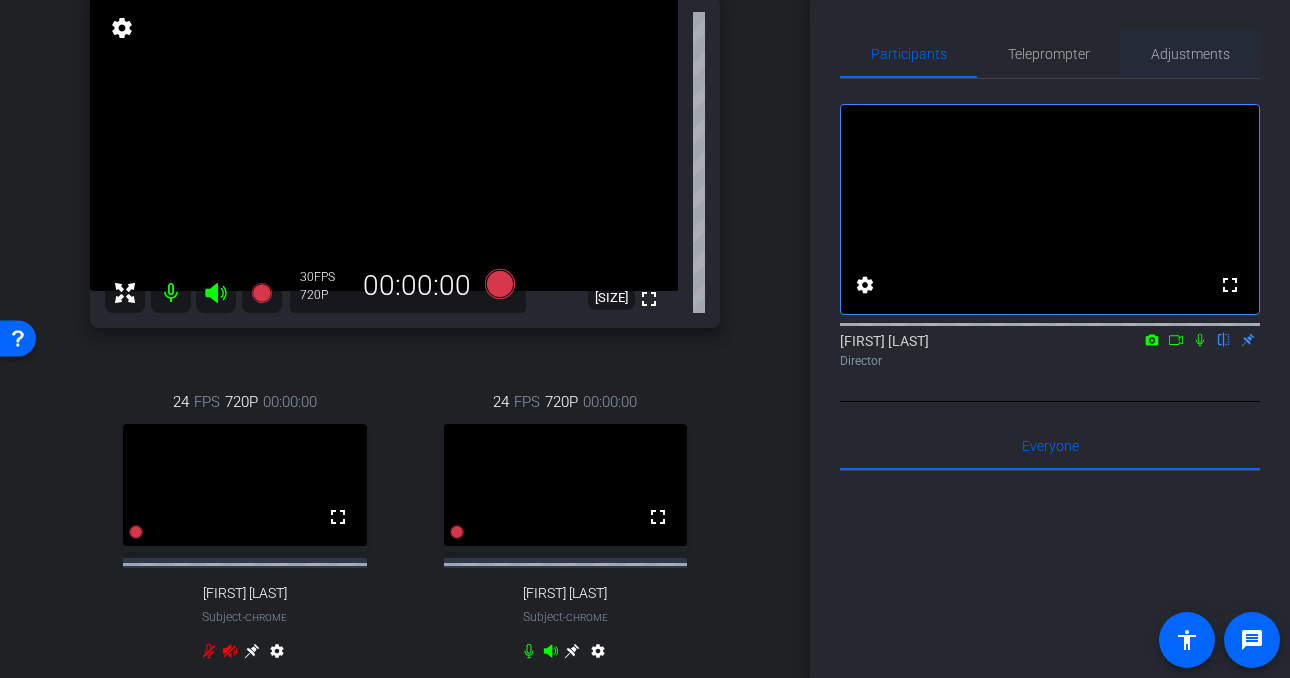 click on "Adjustments" at bounding box center [1190, 54] 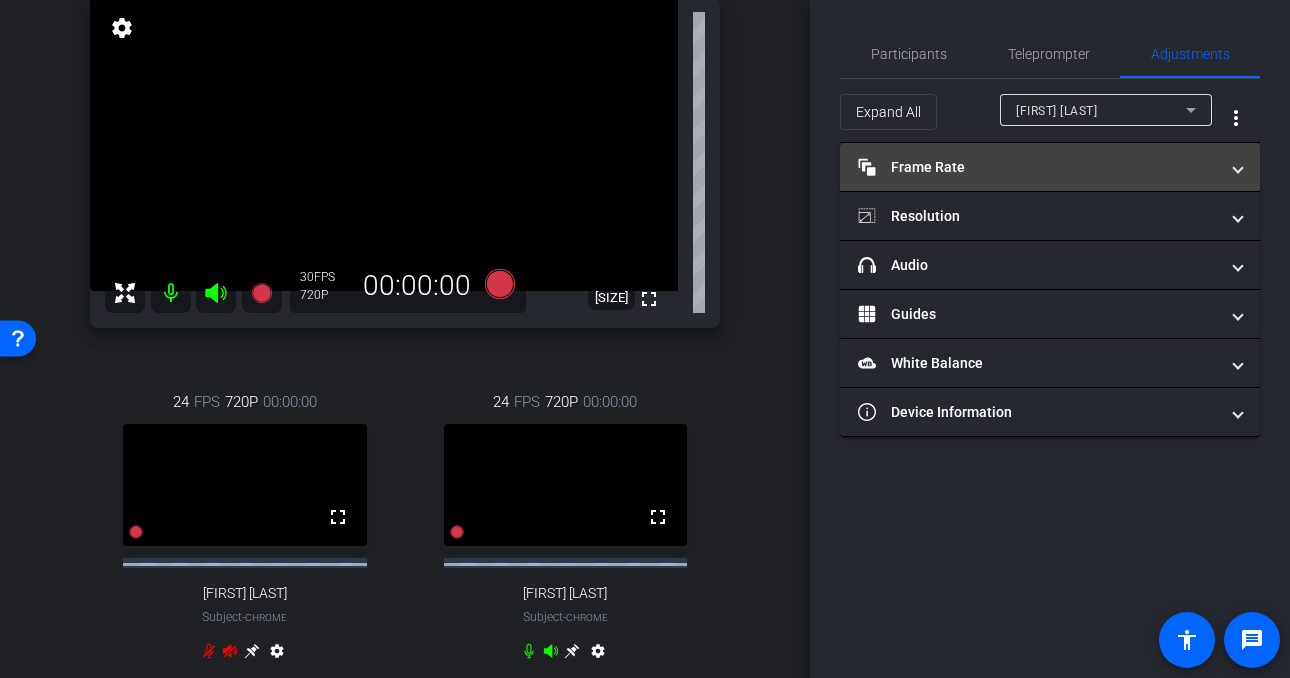 click on "Frame Rate
Frame Rate" at bounding box center [1038, 167] 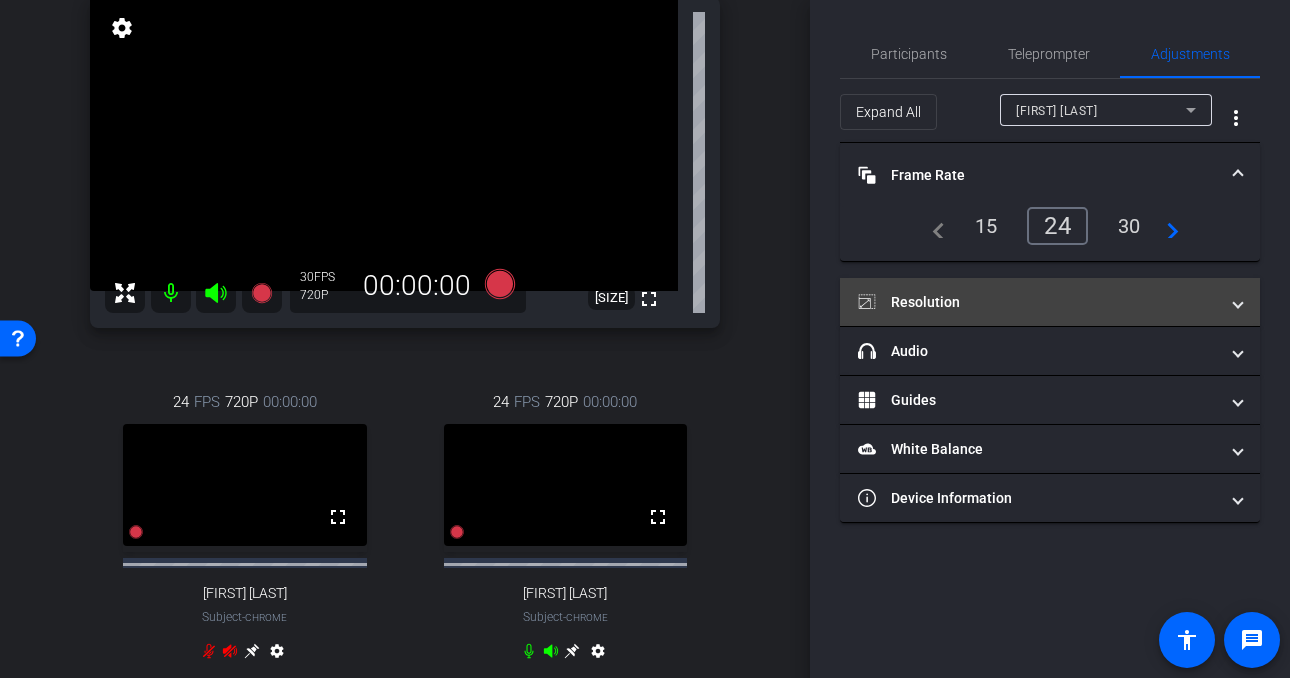 click on "Resolution" at bounding box center (1050, 302) 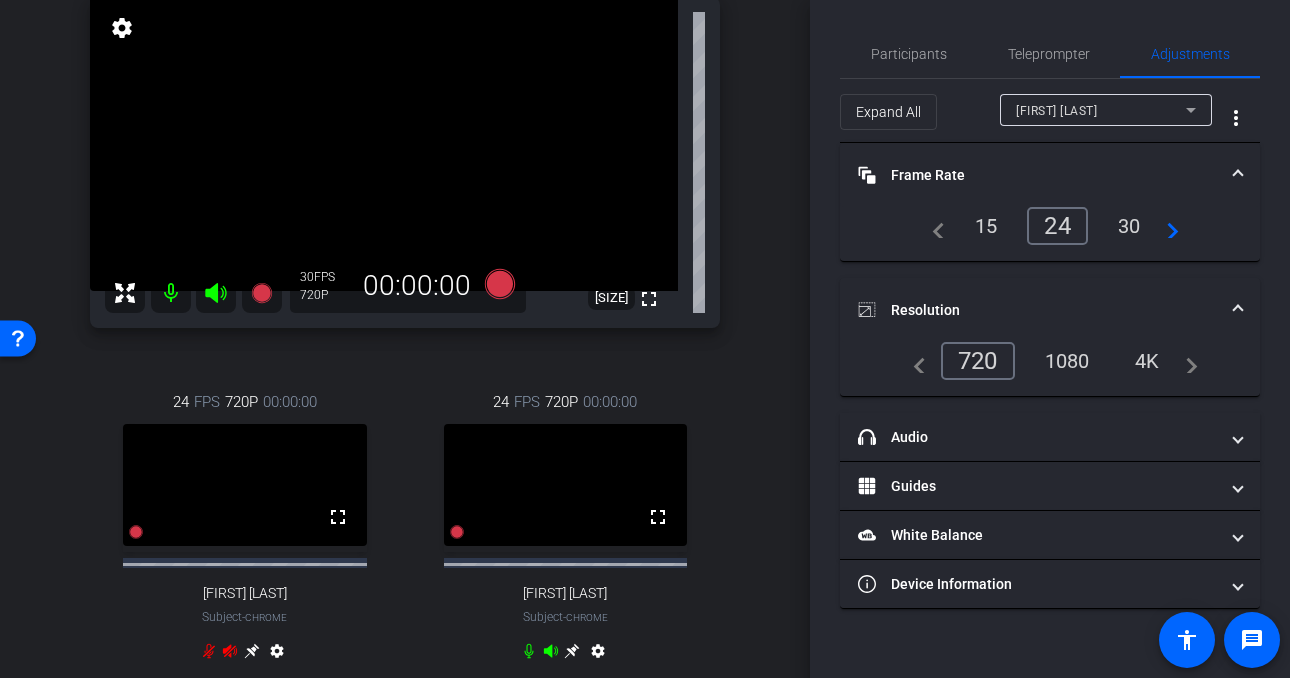 click on "1080" at bounding box center (1067, 361) 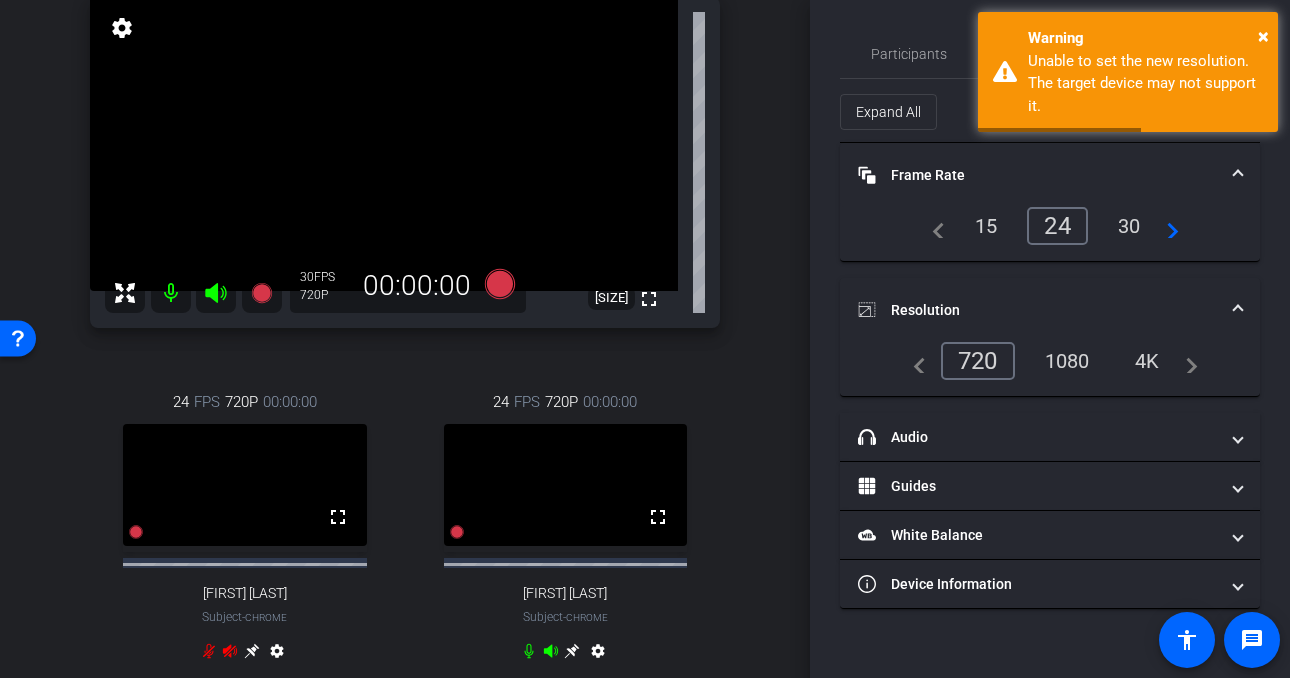 click on "1080" at bounding box center [1067, 361] 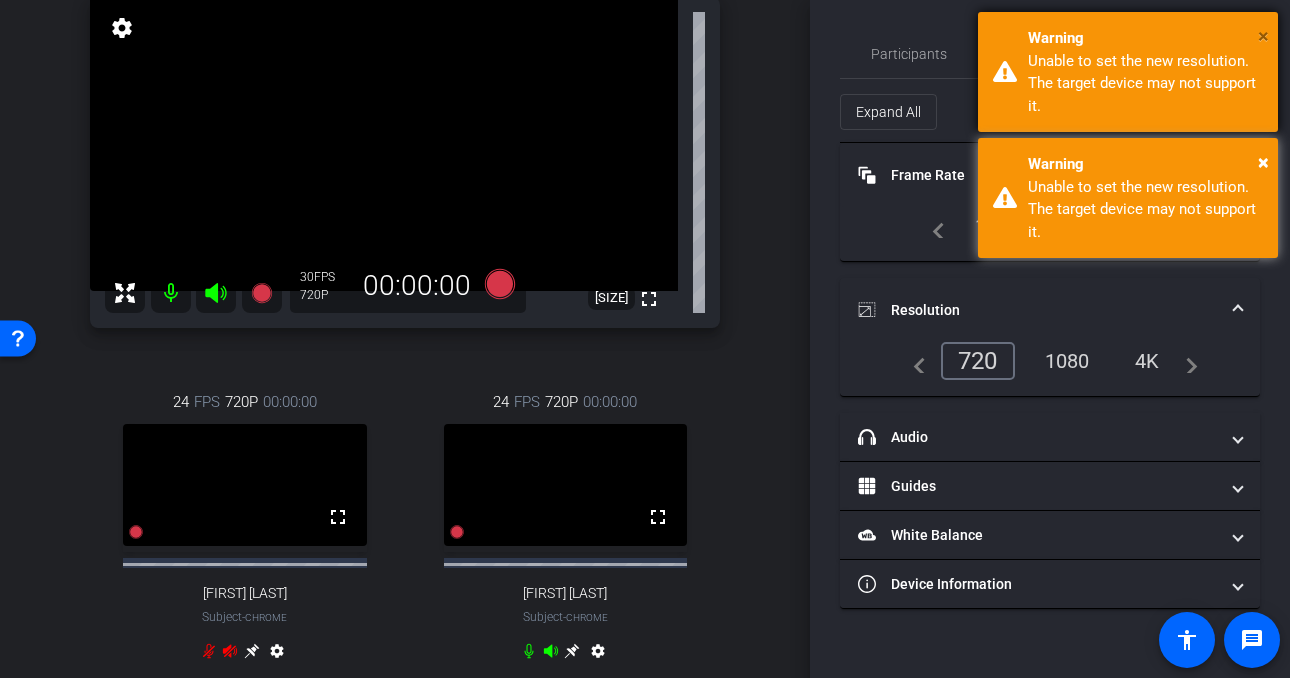click on "×" at bounding box center [1263, 36] 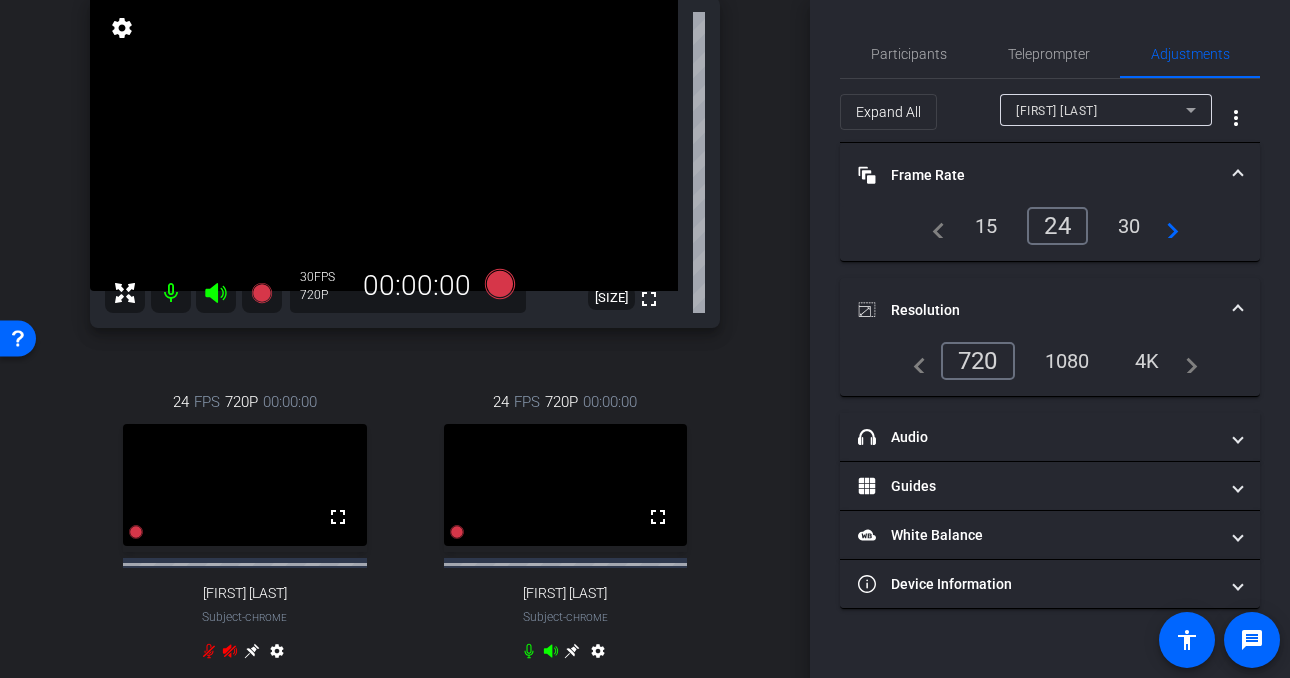 click on "[FIRST] [LAST]" at bounding box center (1101, 110) 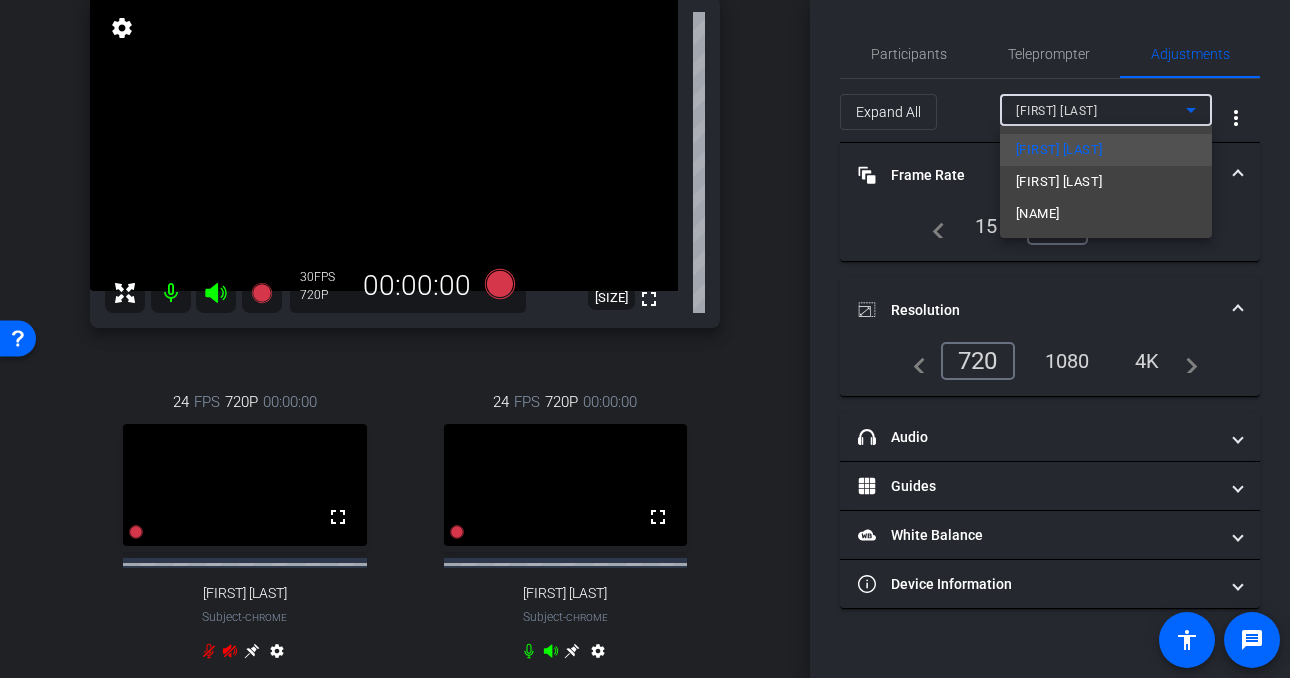 click on "[NAME]" at bounding box center [1037, 214] 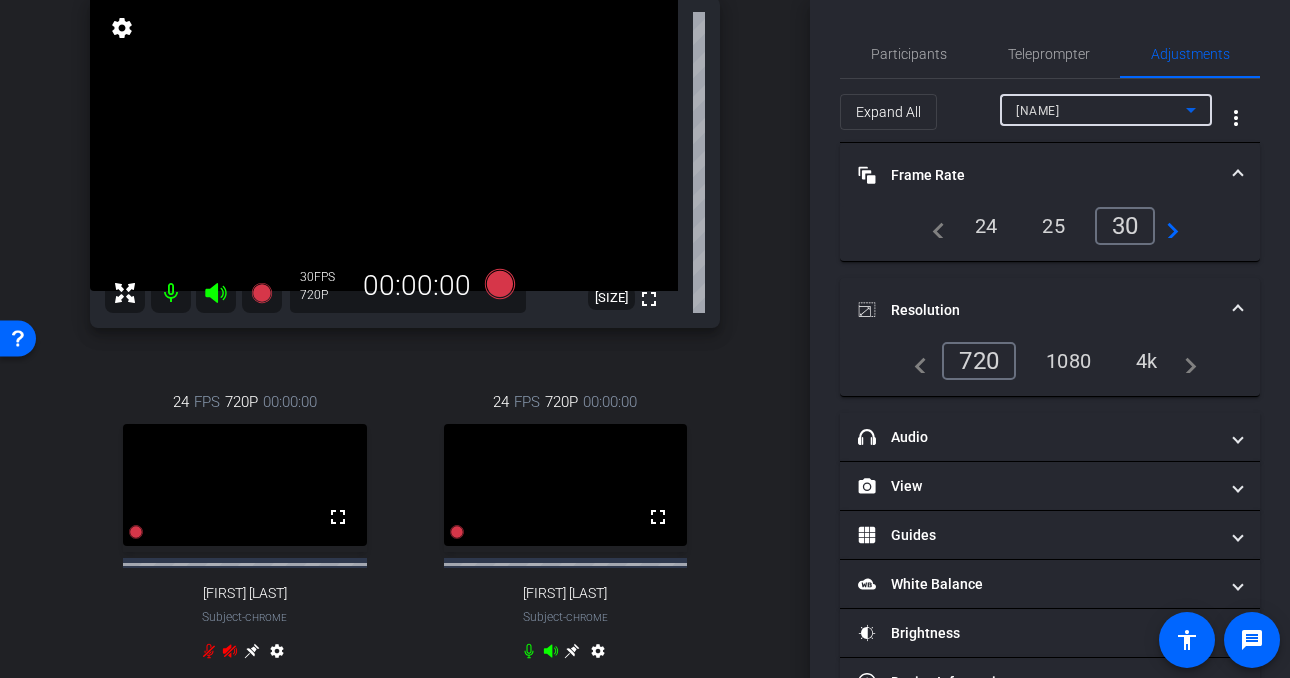click on "1080" at bounding box center (1068, 361) 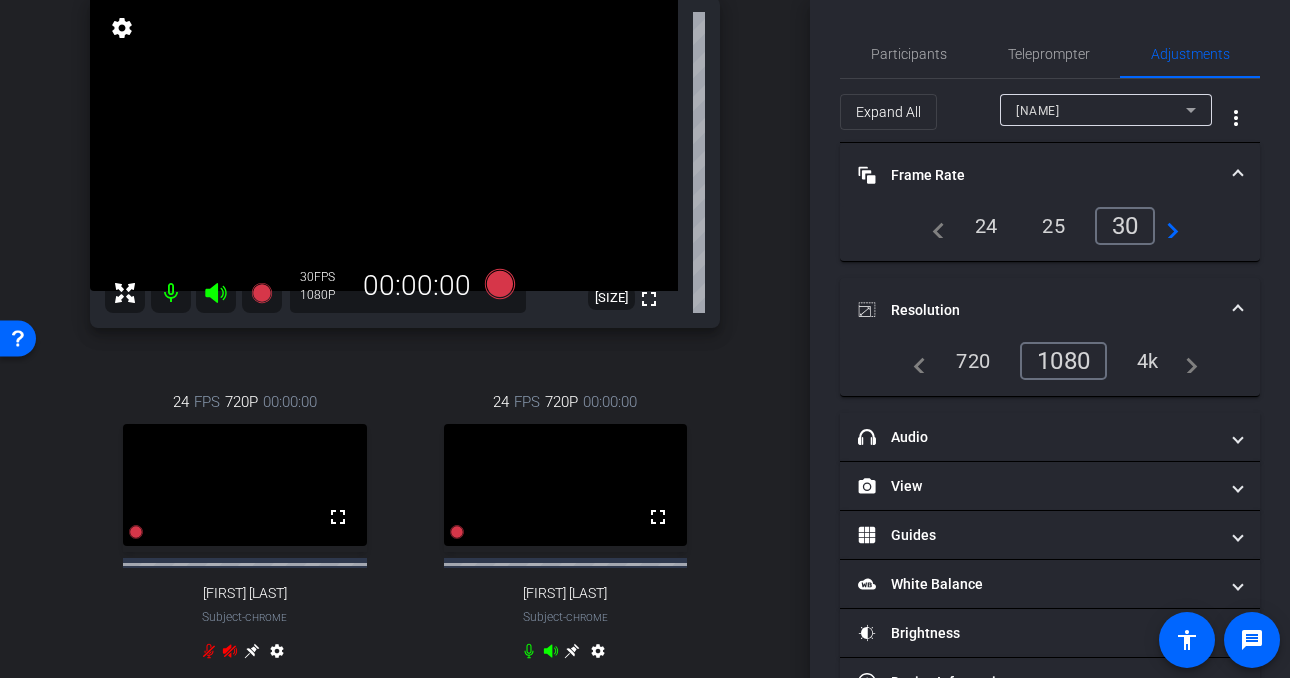 click on "24" at bounding box center [986, 226] 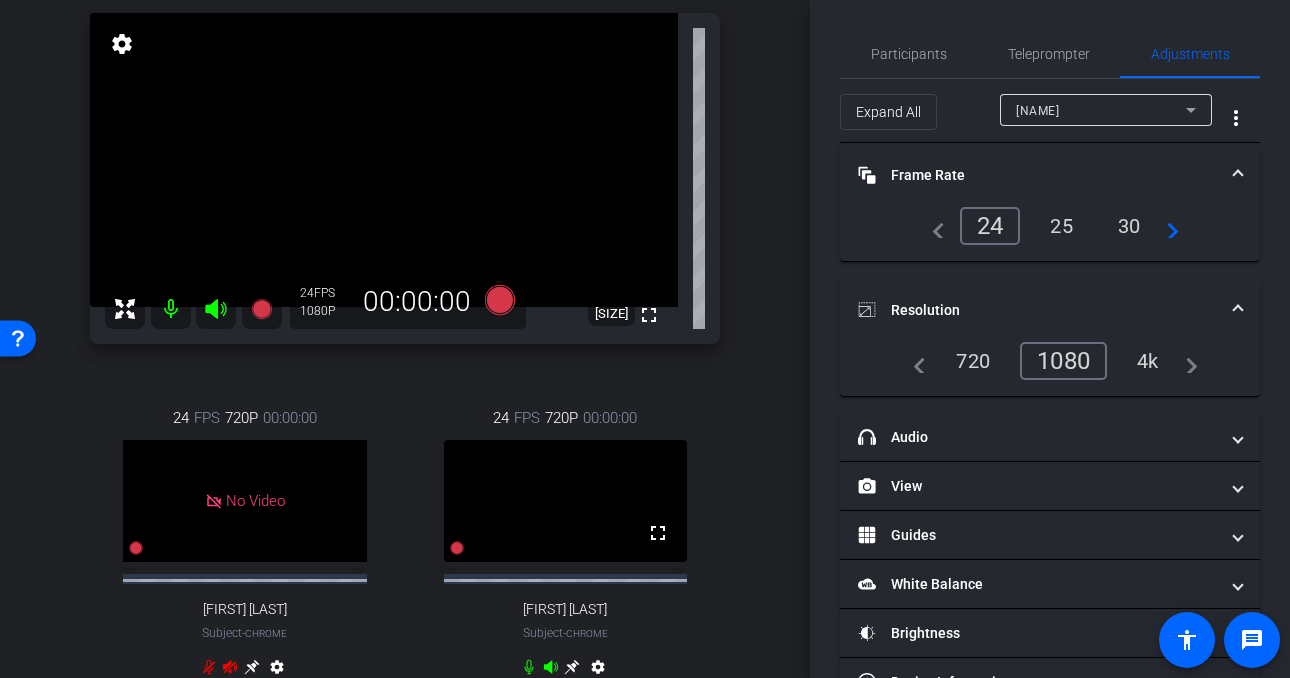 scroll, scrollTop: 201, scrollLeft: 0, axis: vertical 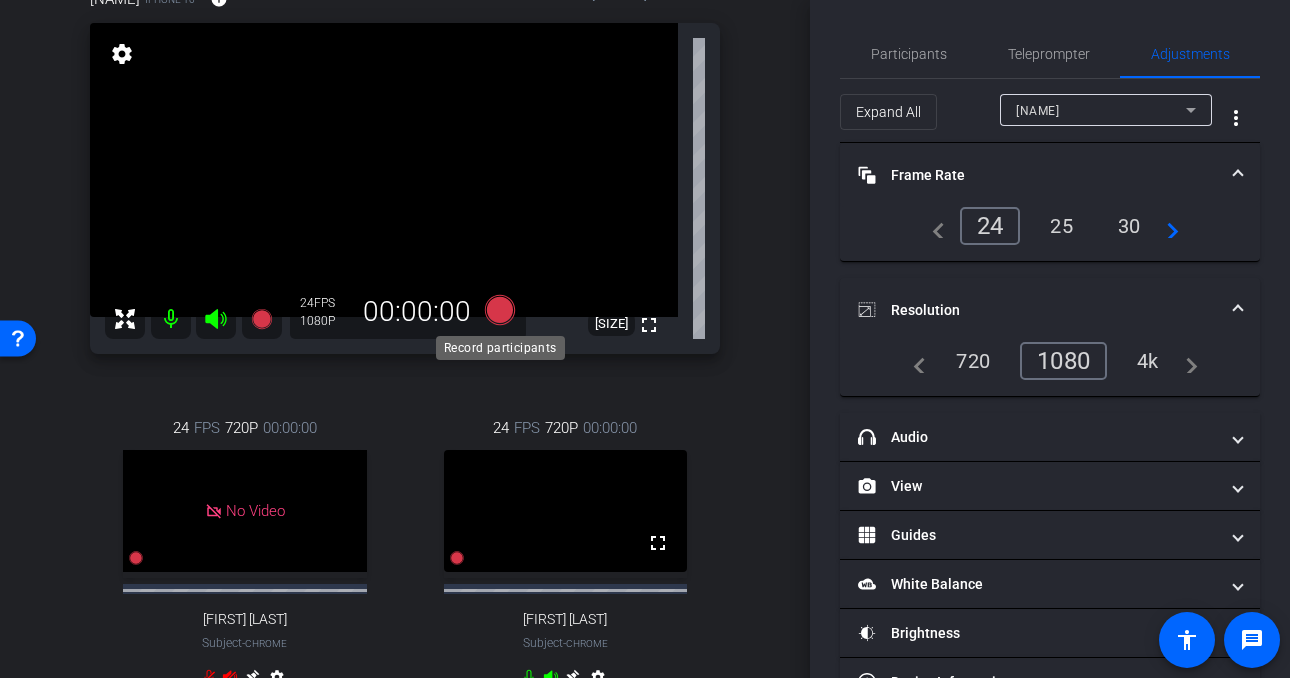 click 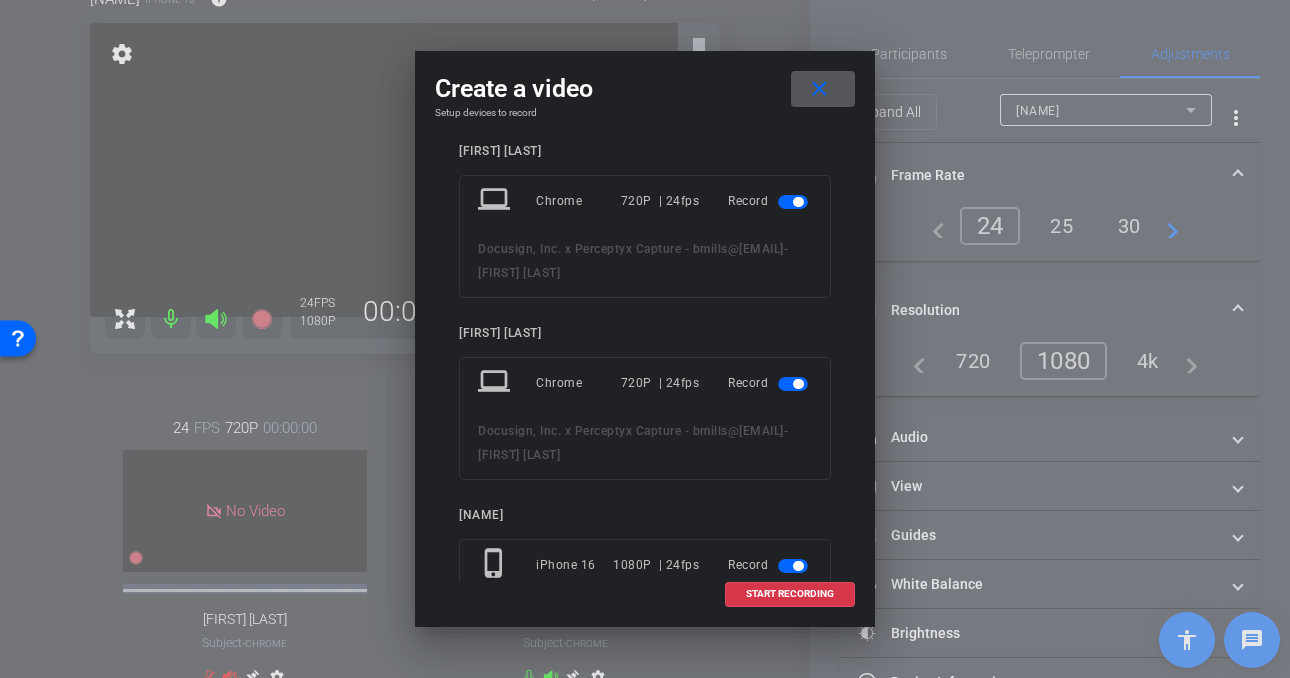 scroll, scrollTop: 19, scrollLeft: 0, axis: vertical 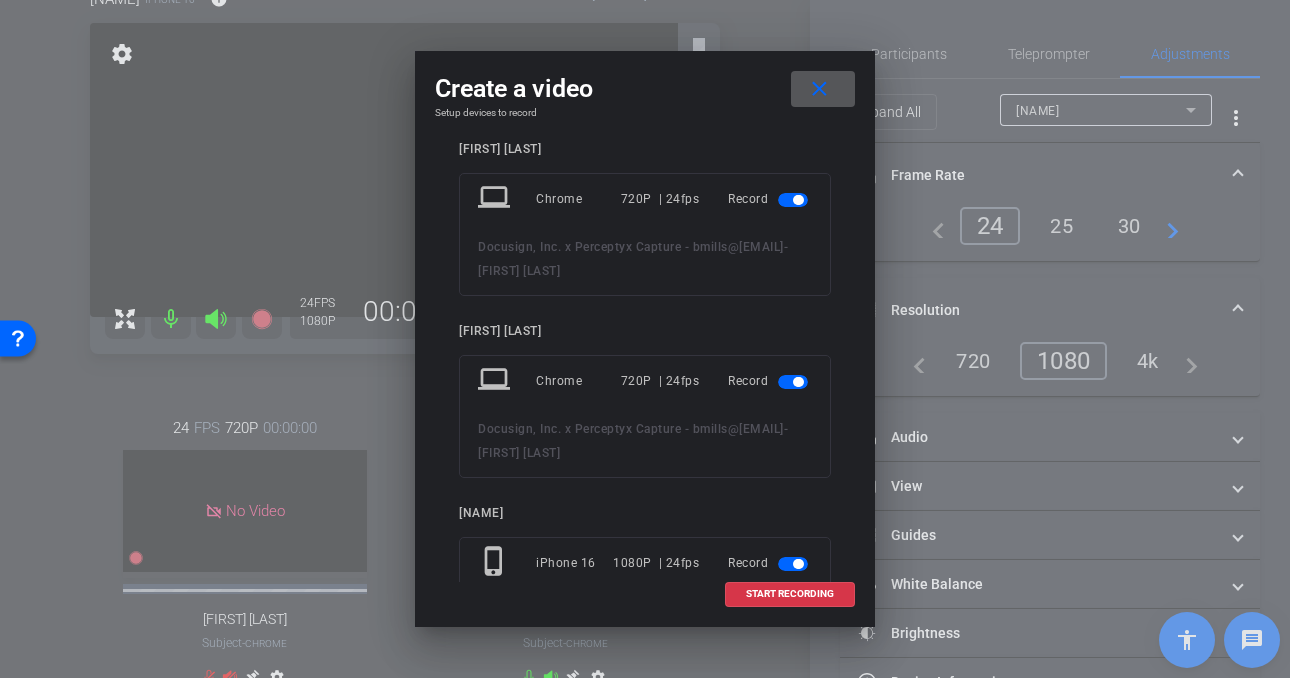 click at bounding box center [798, 382] 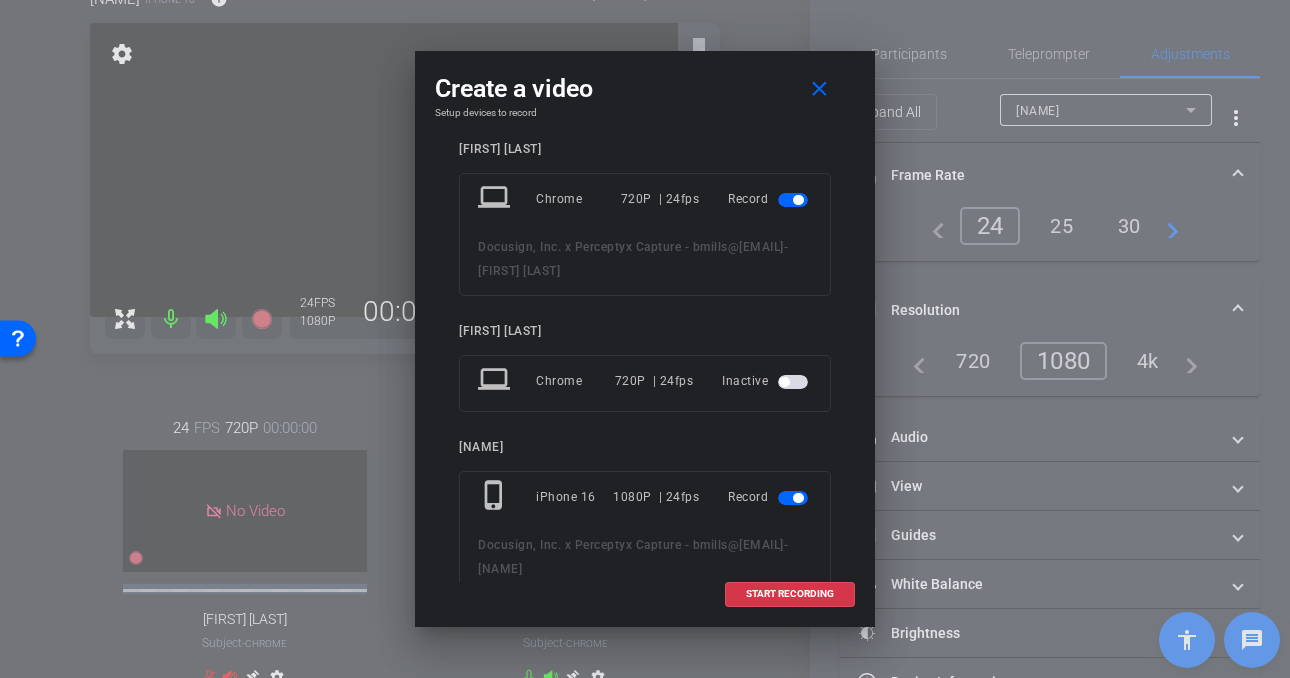 click at bounding box center (793, 200) 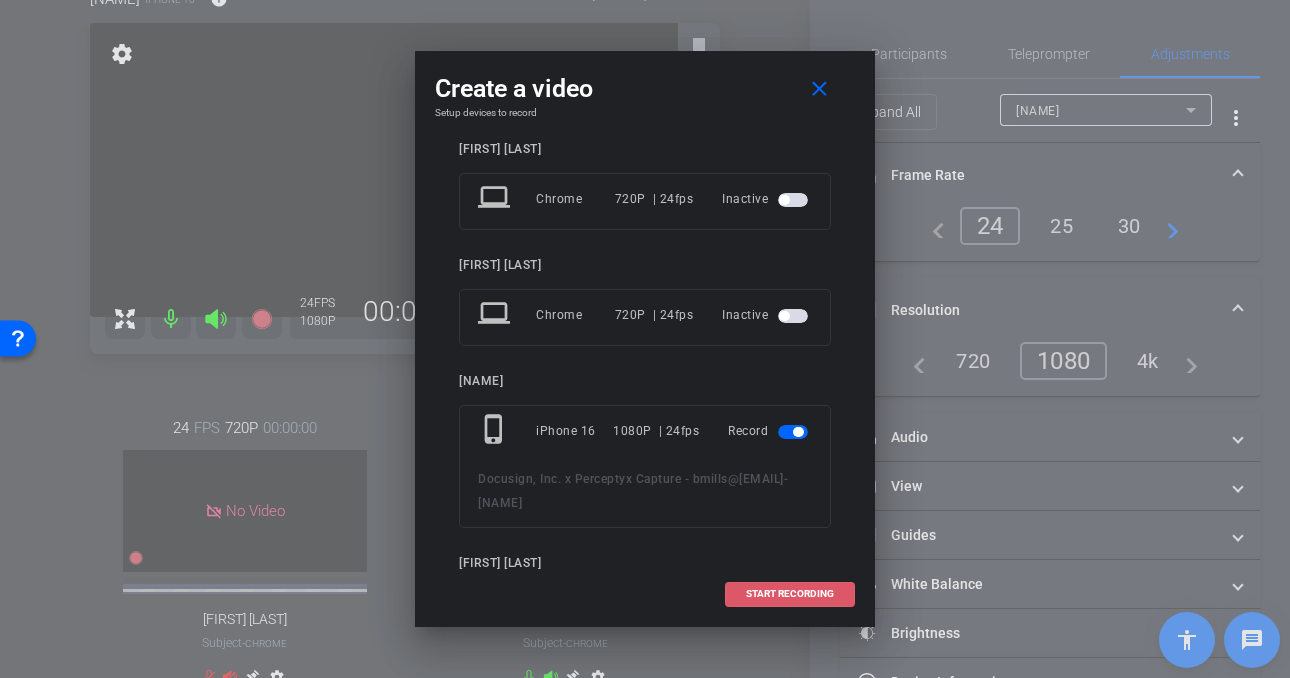 click at bounding box center (790, 594) 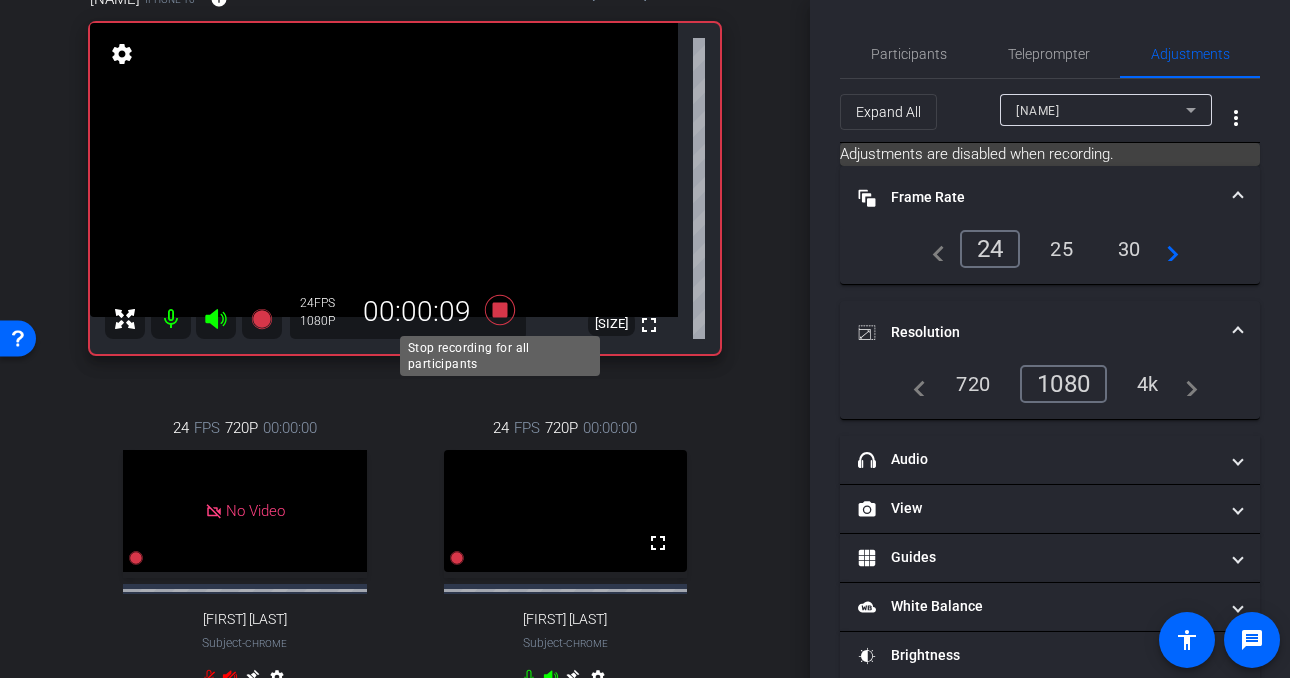 click 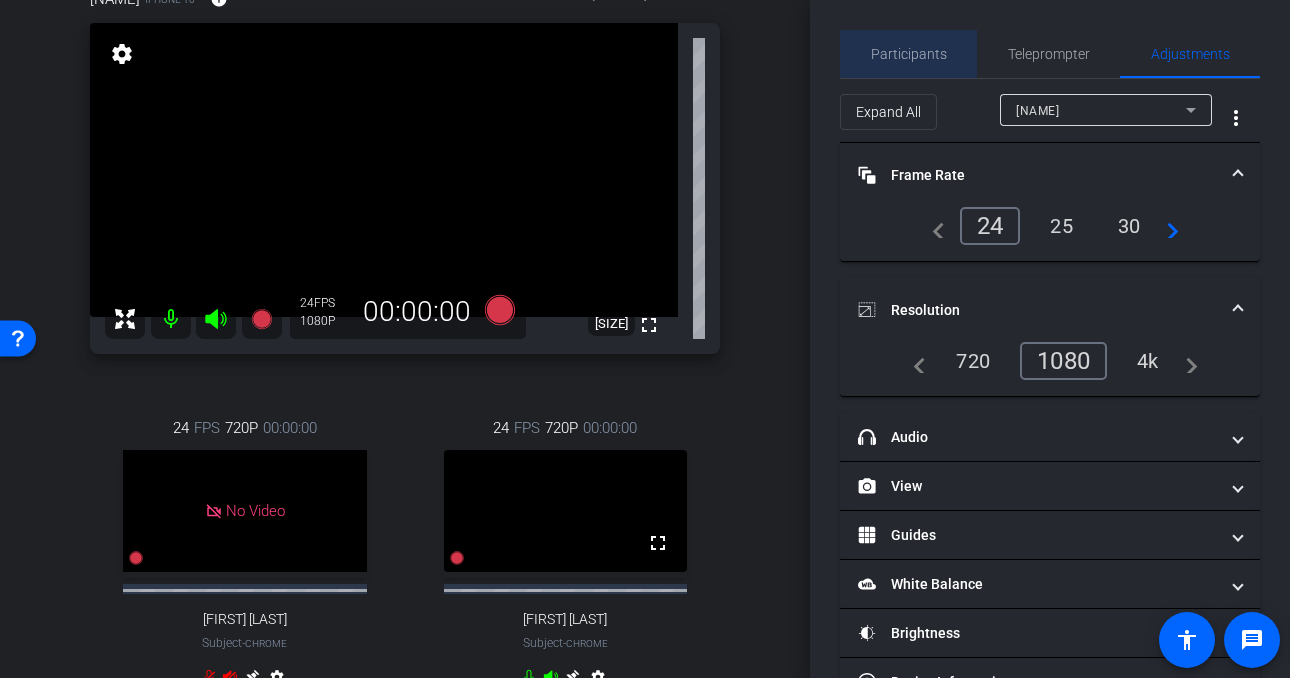 click on "Participants" at bounding box center (909, 54) 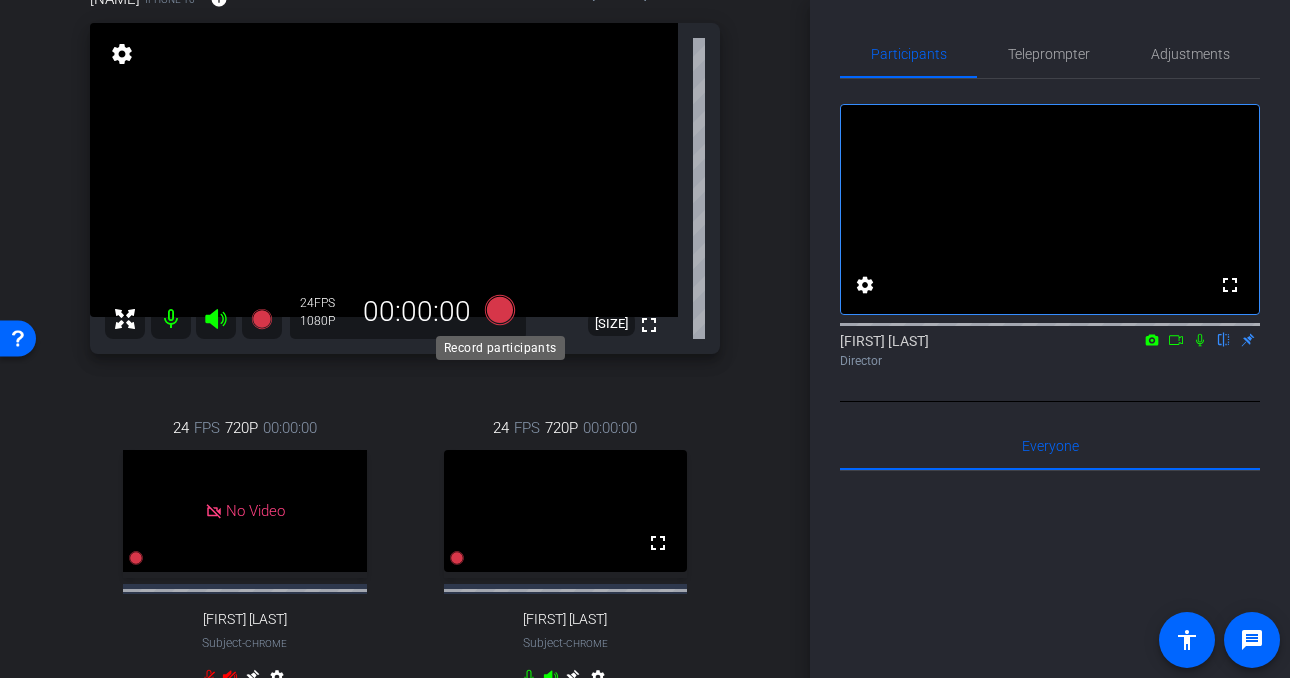 click 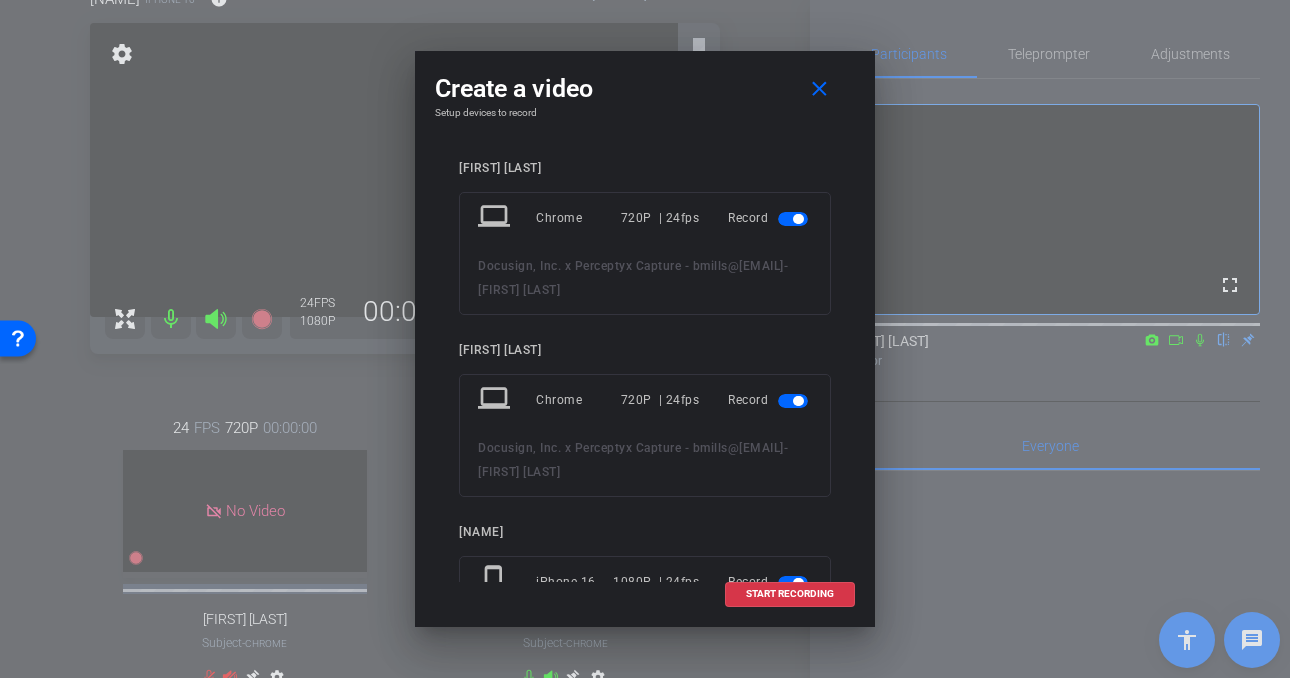 click at bounding box center (793, 219) 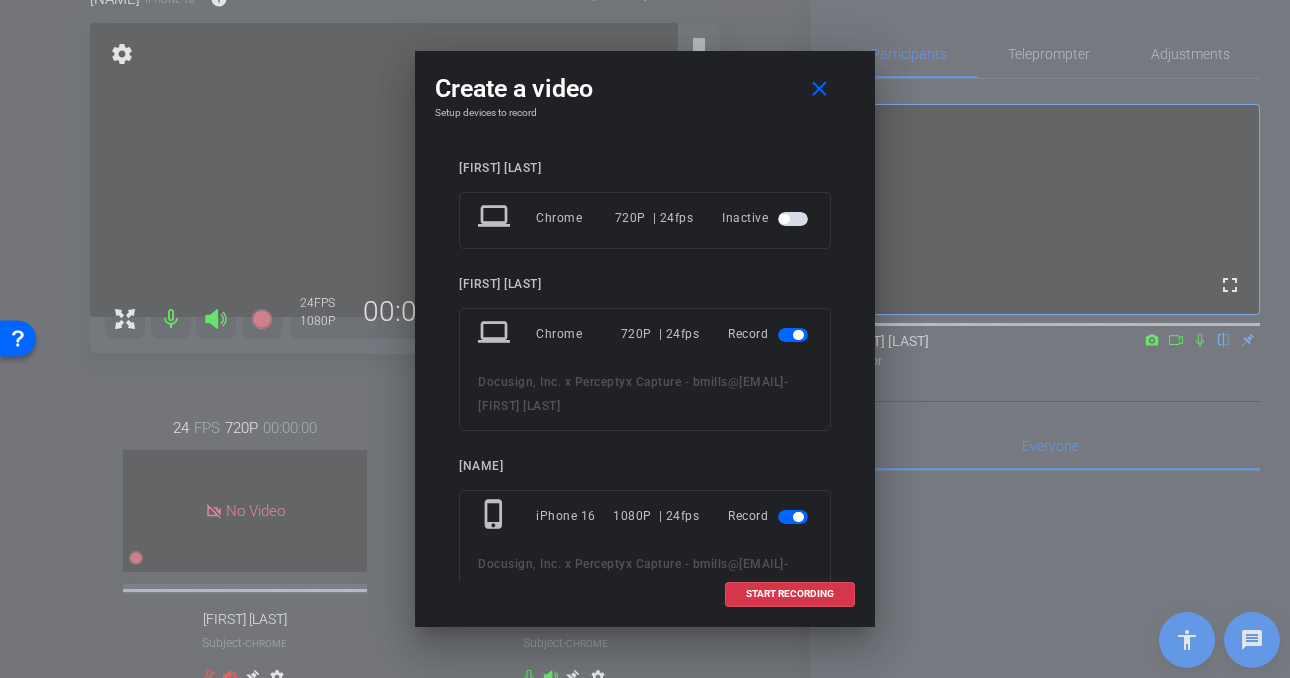 click at bounding box center [798, 335] 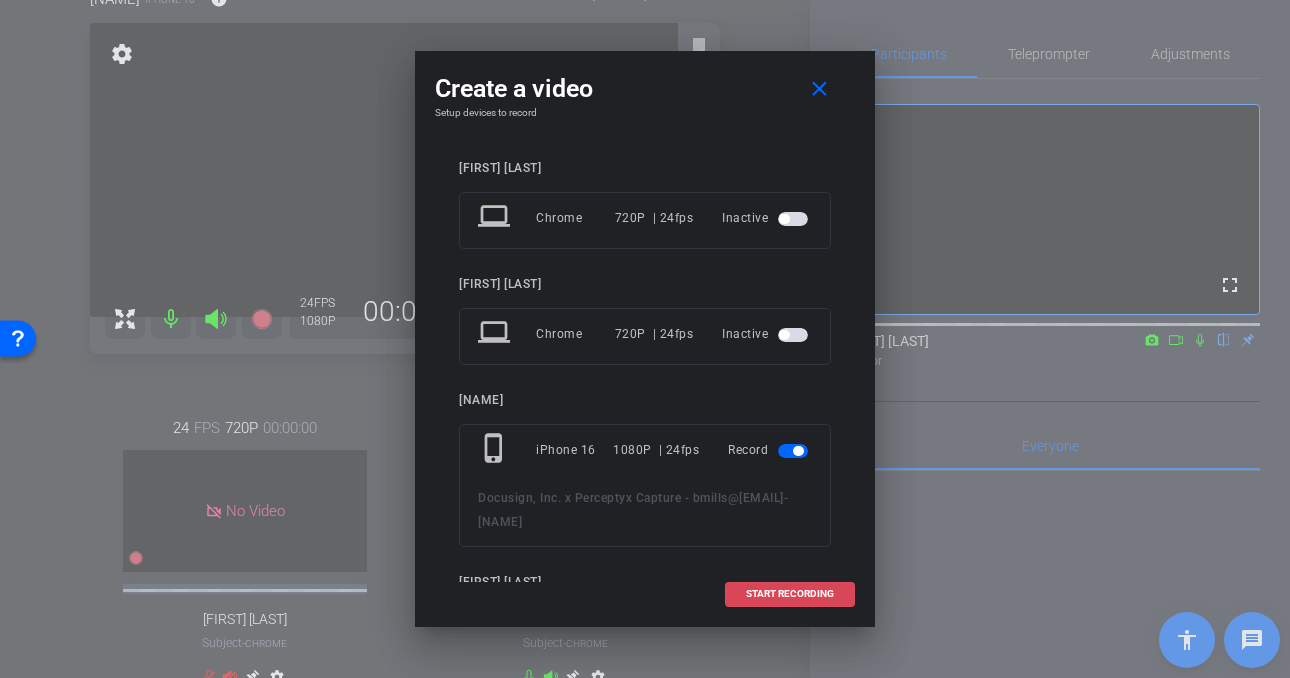 click on "START RECORDING" at bounding box center (790, 594) 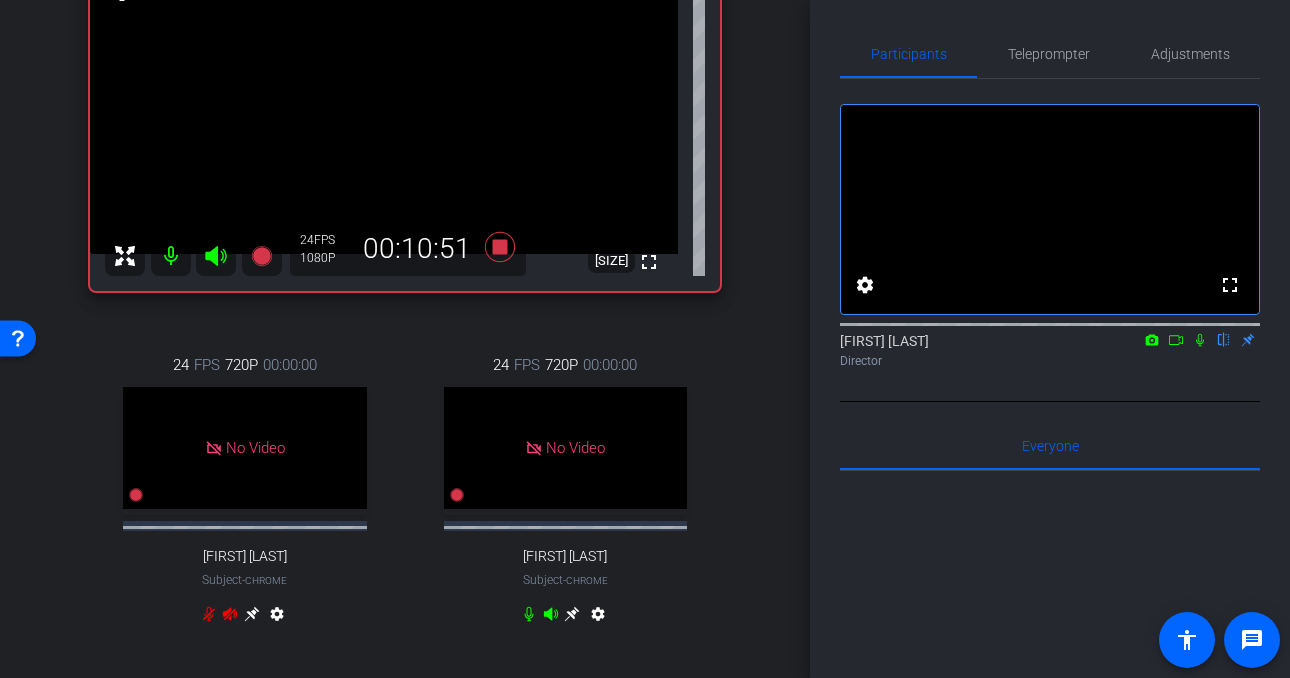 scroll, scrollTop: 263, scrollLeft: 0, axis: vertical 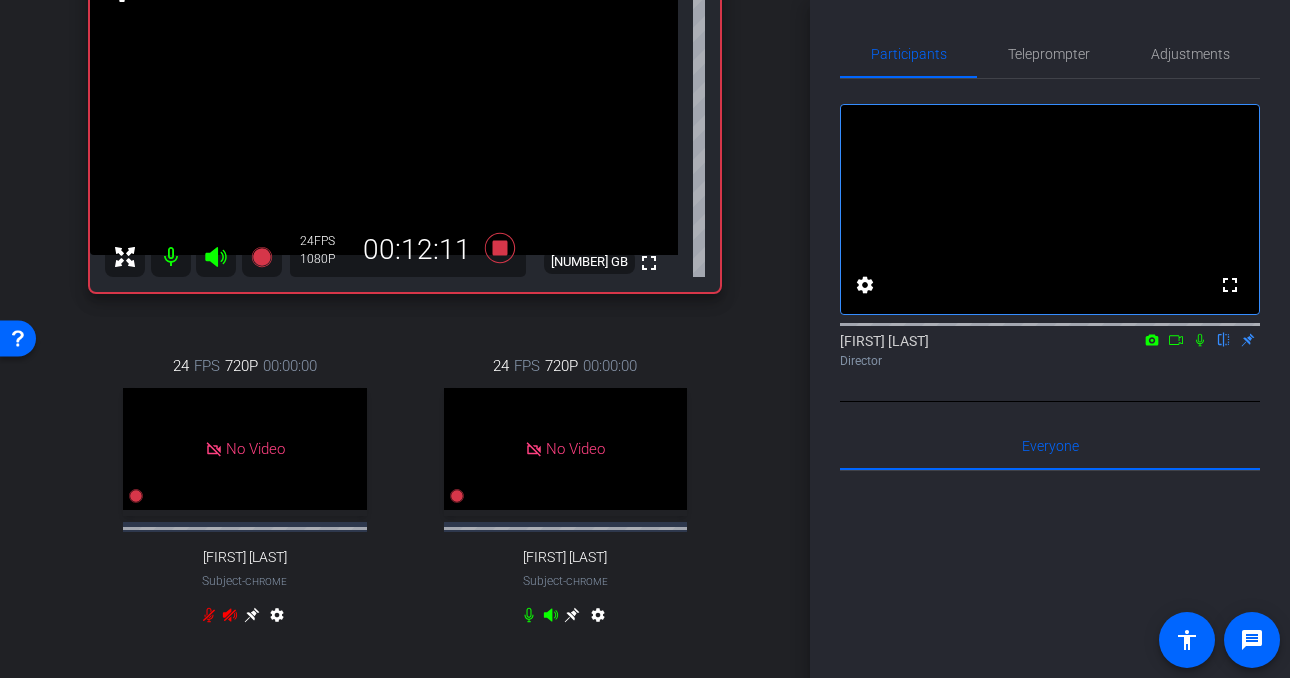 click 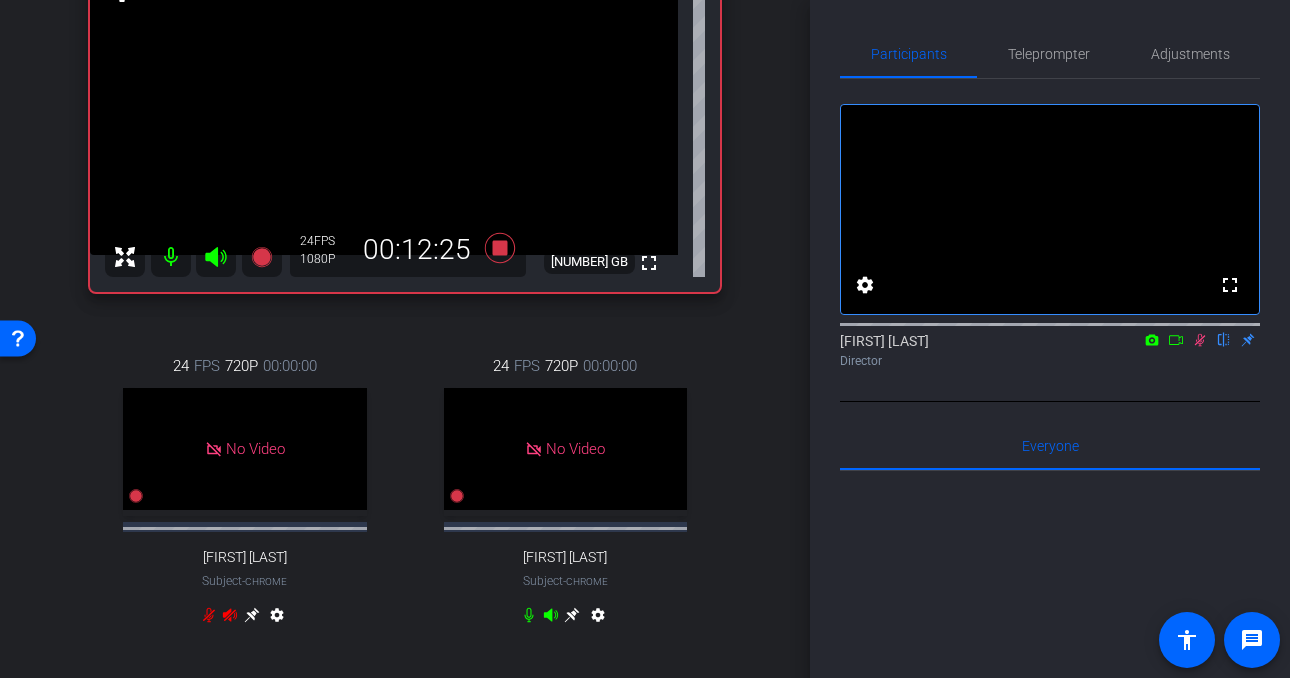 click 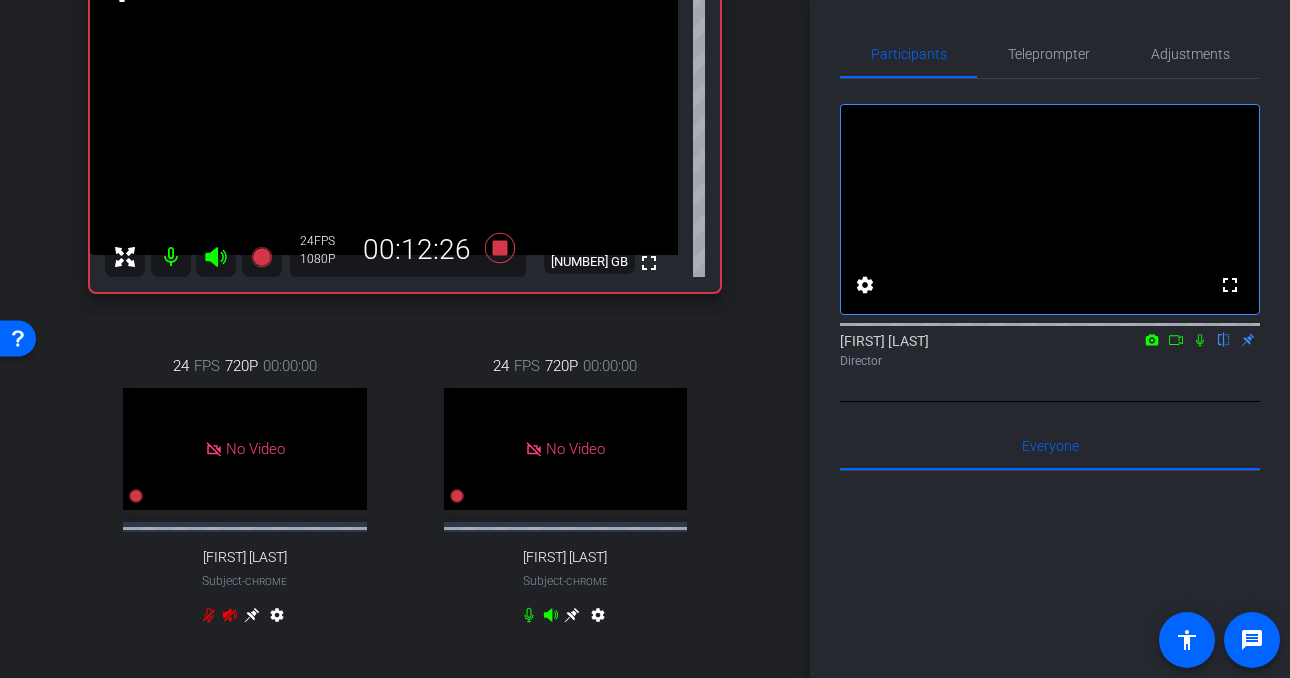 click 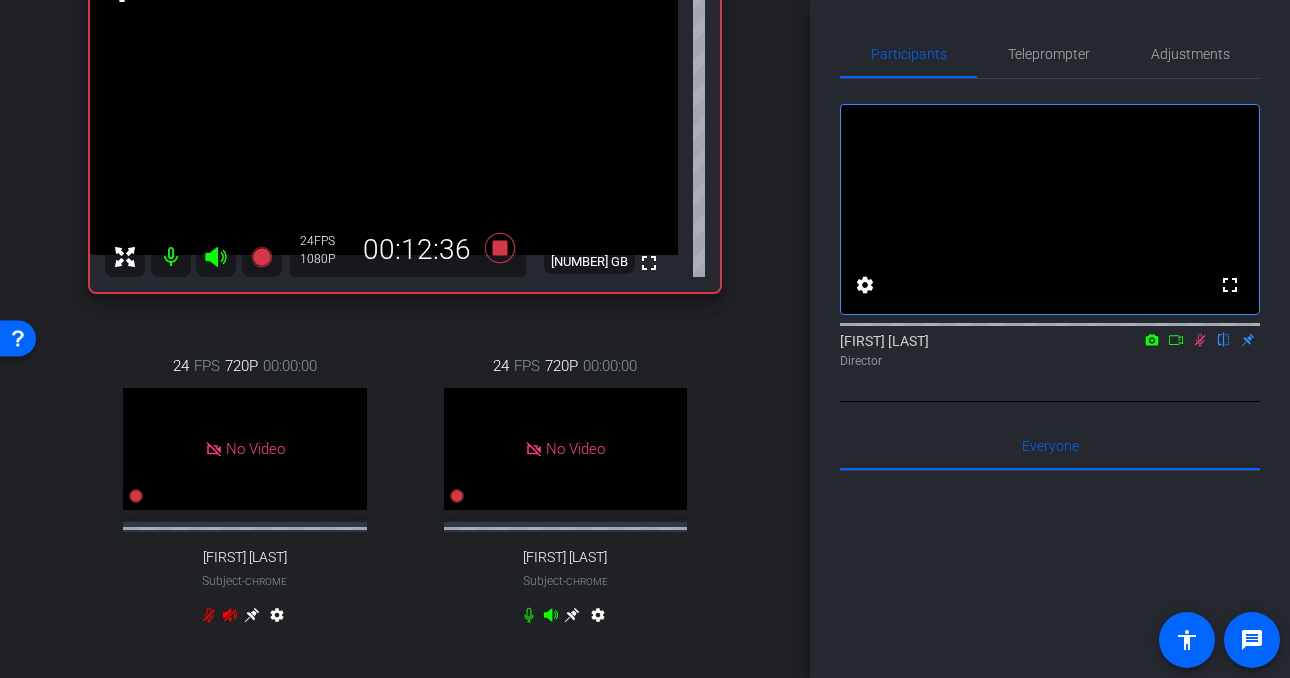 click 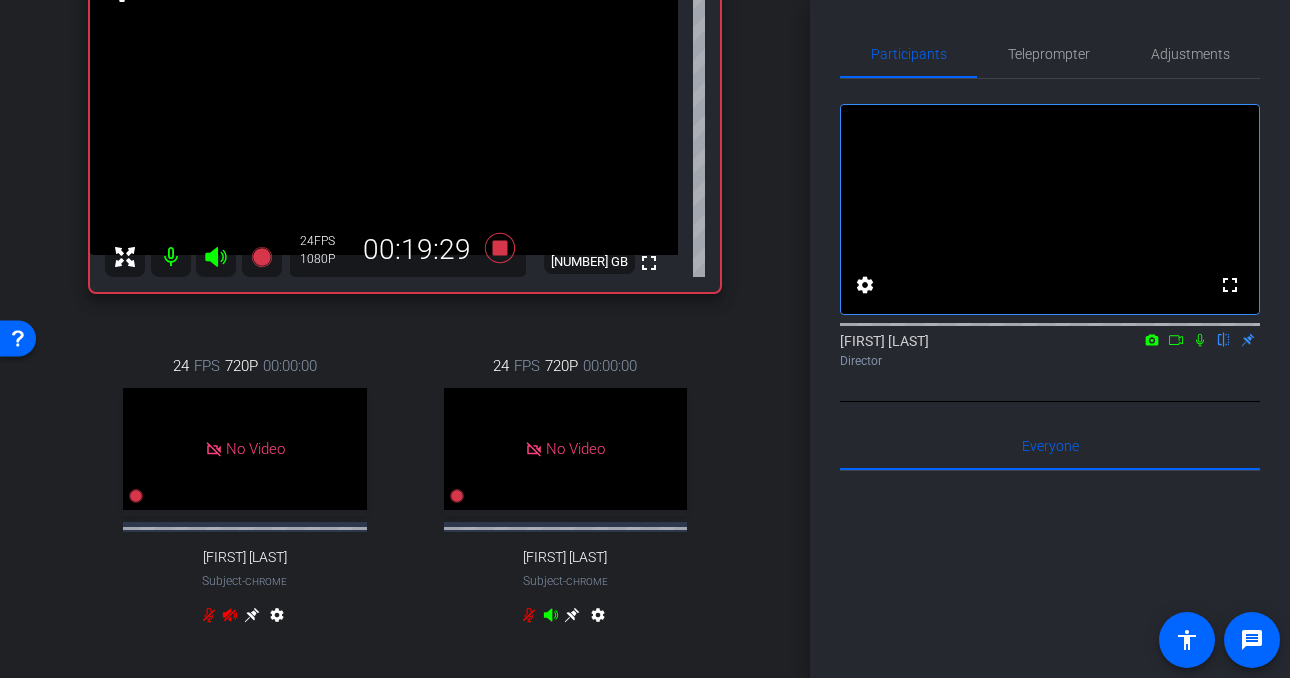 click 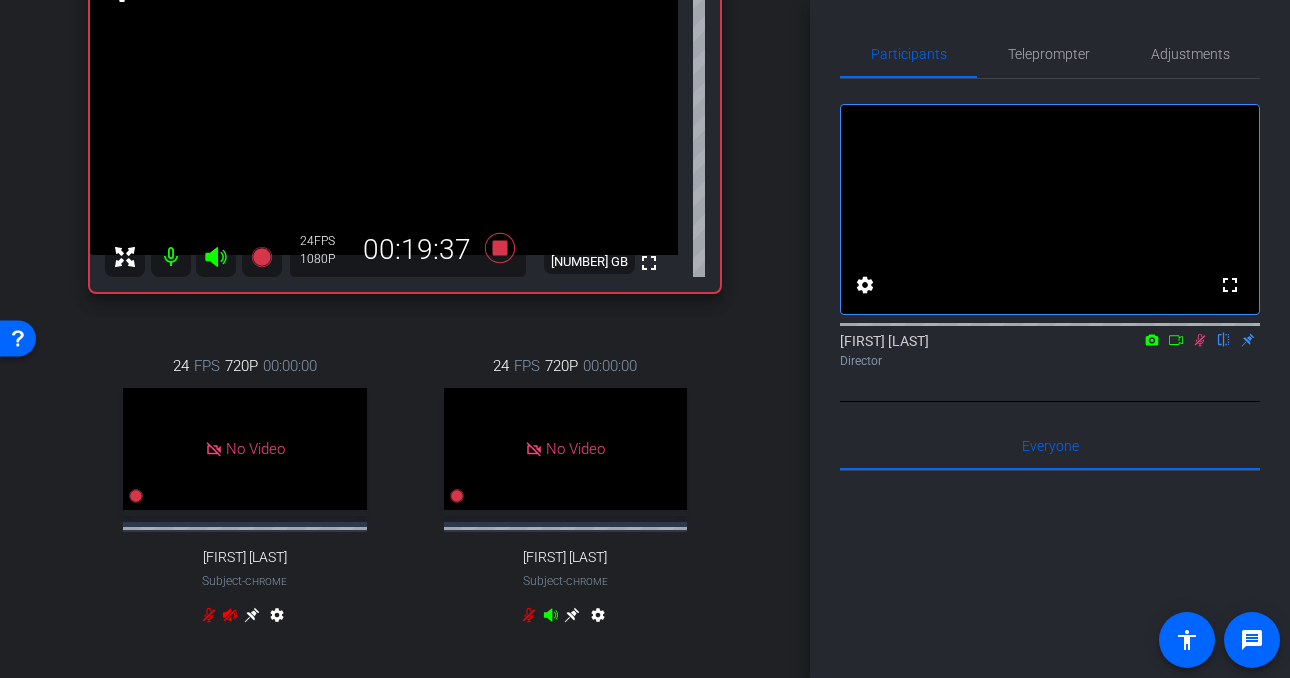 click 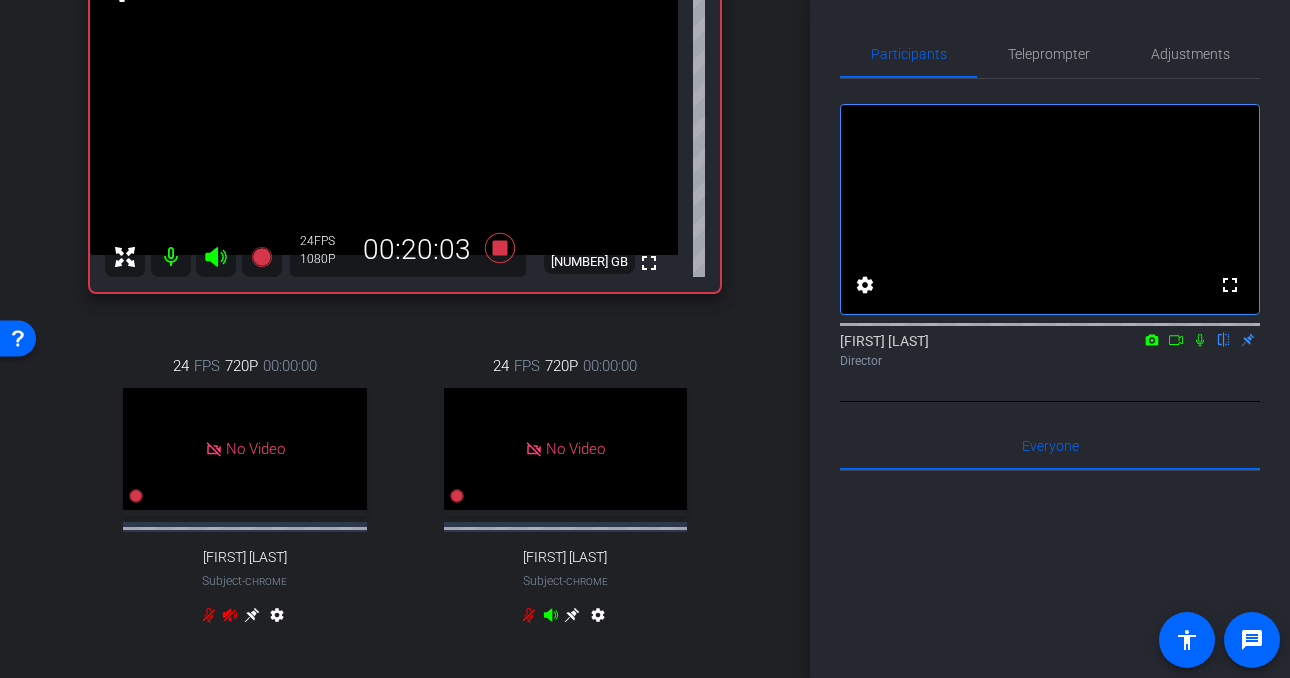 click 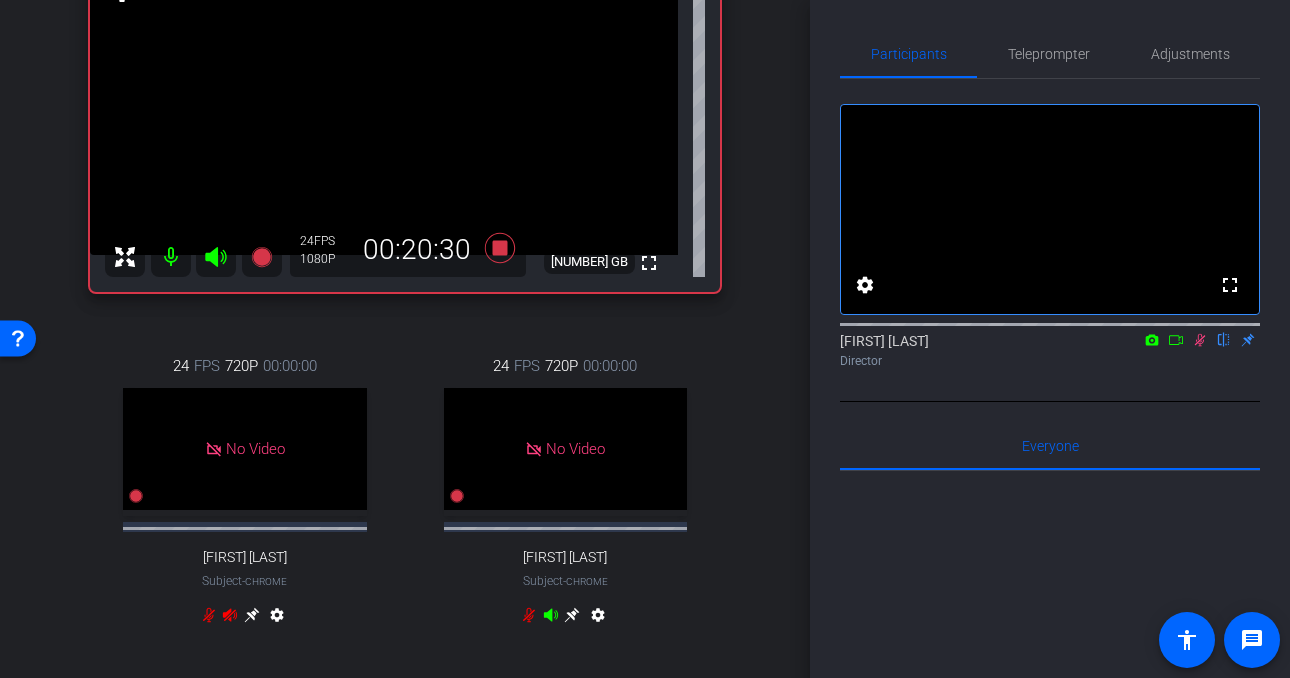 click 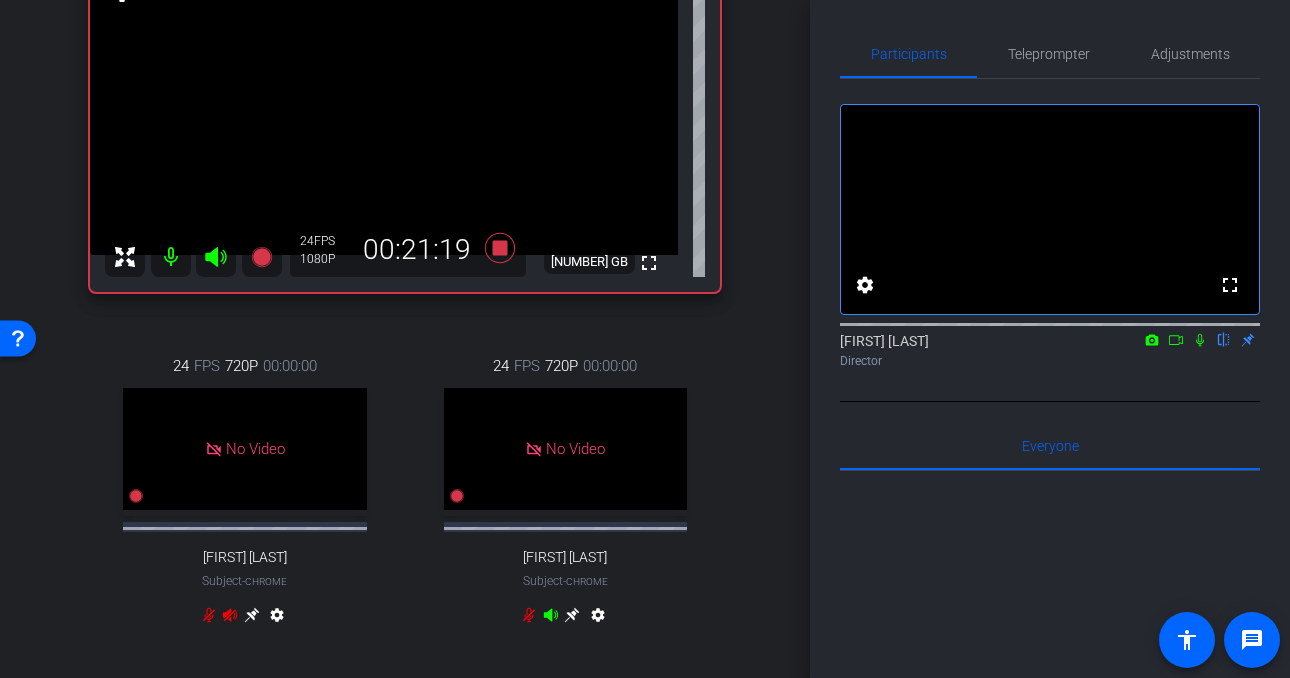 click 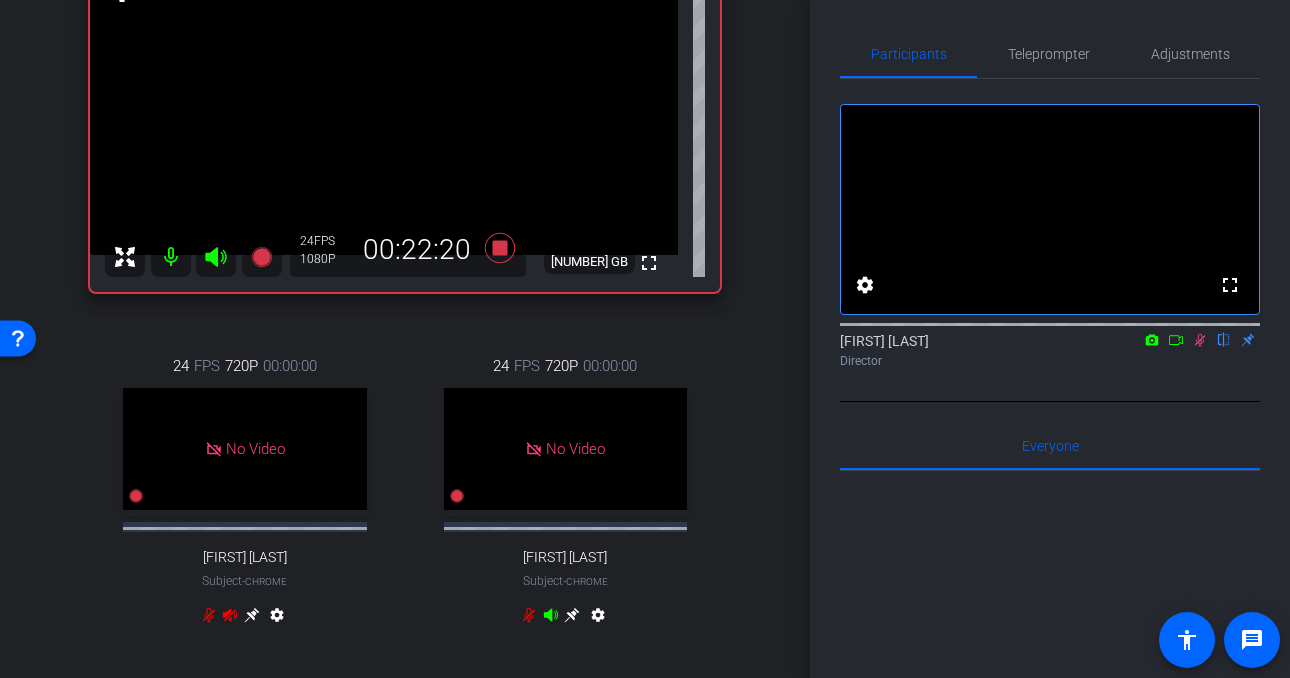 click 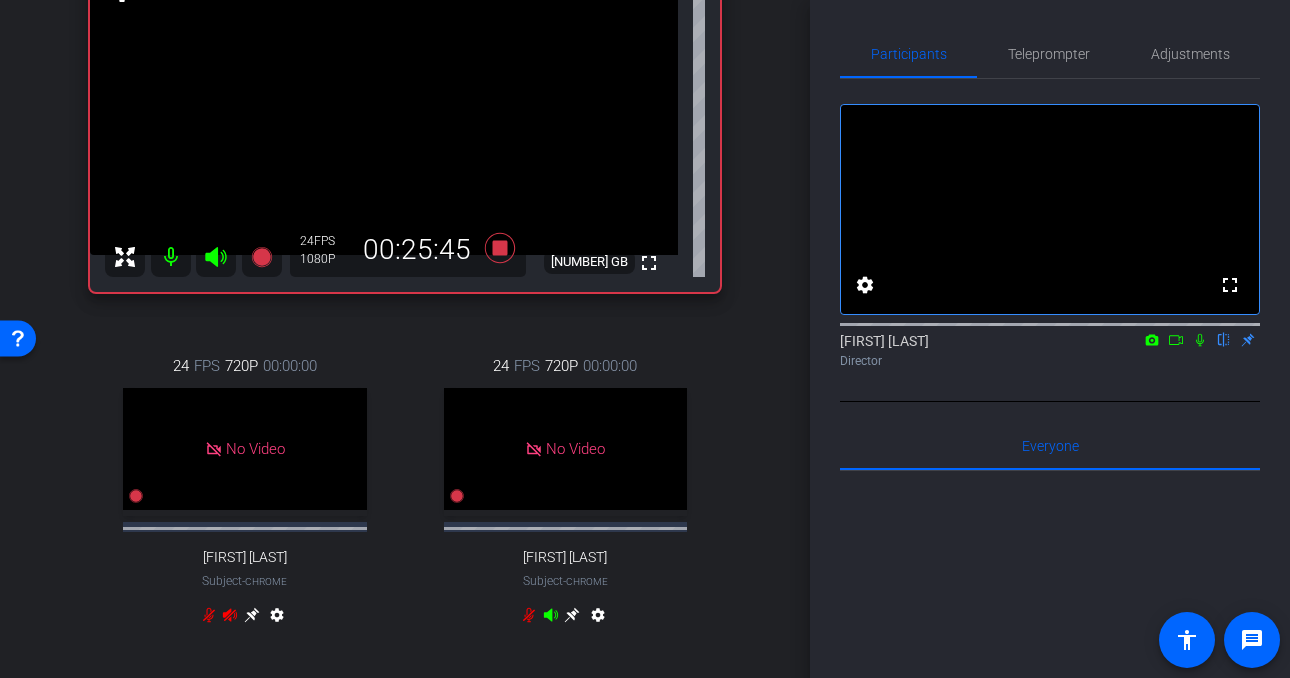 click 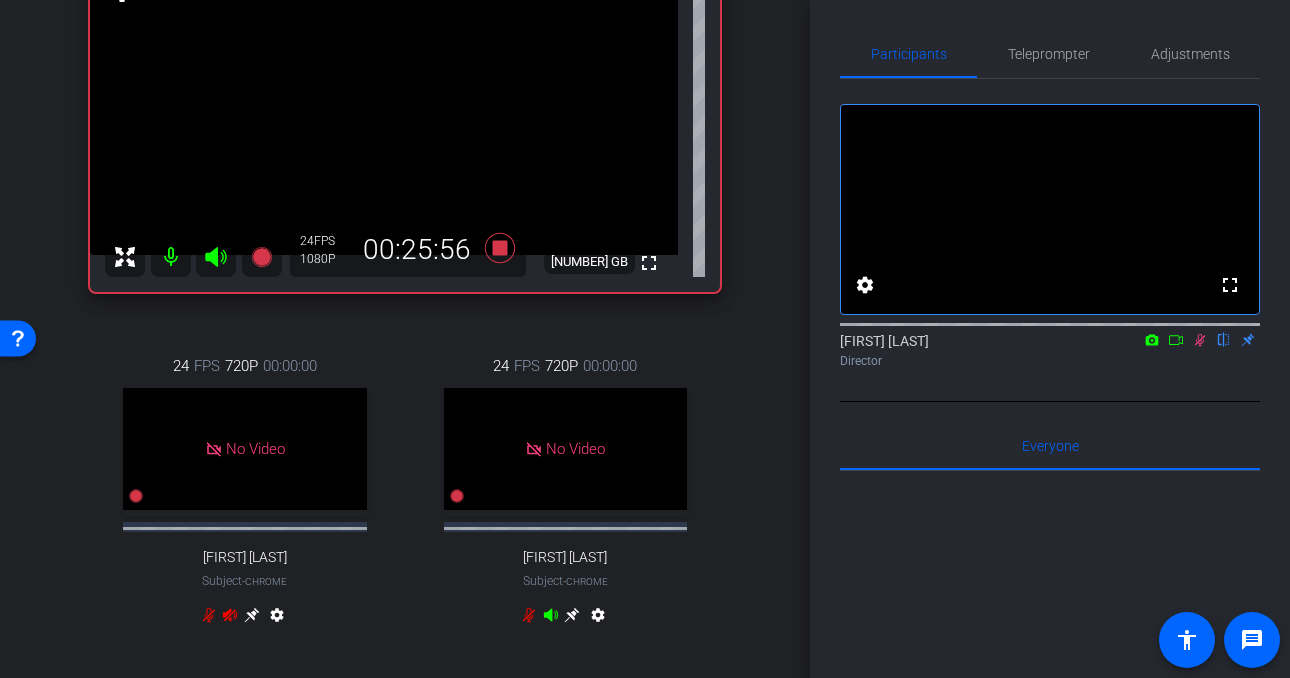 click 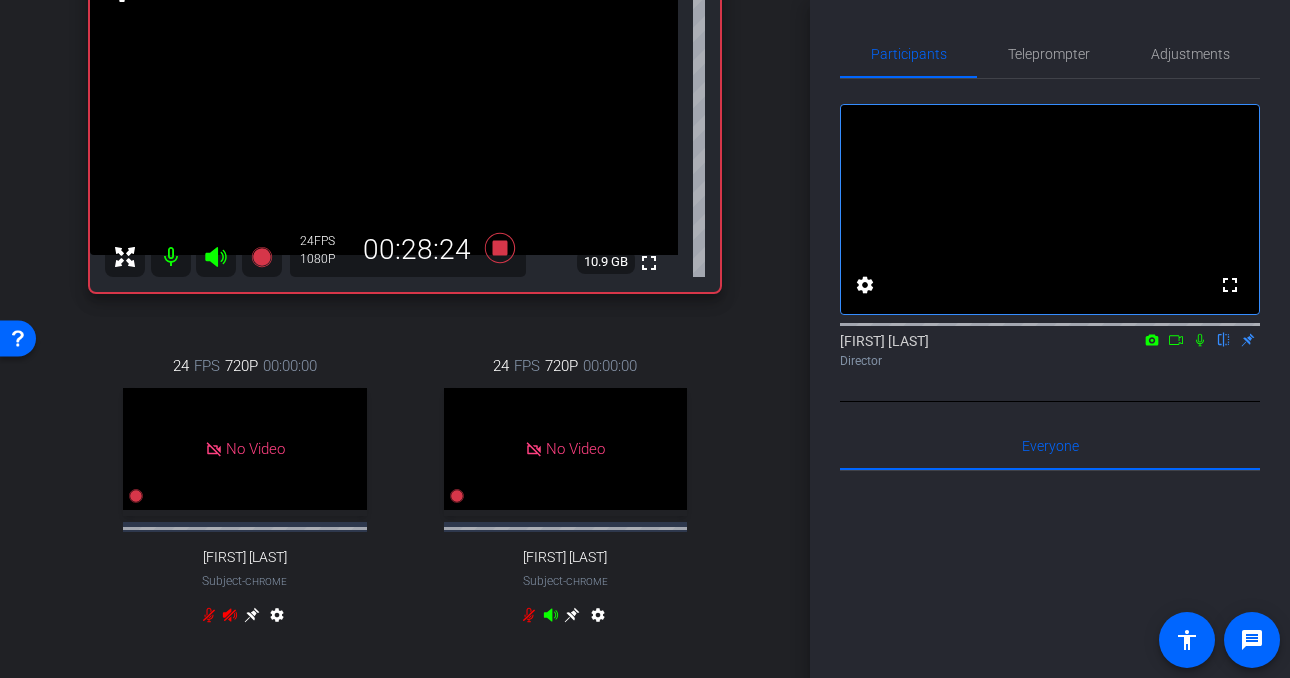 click 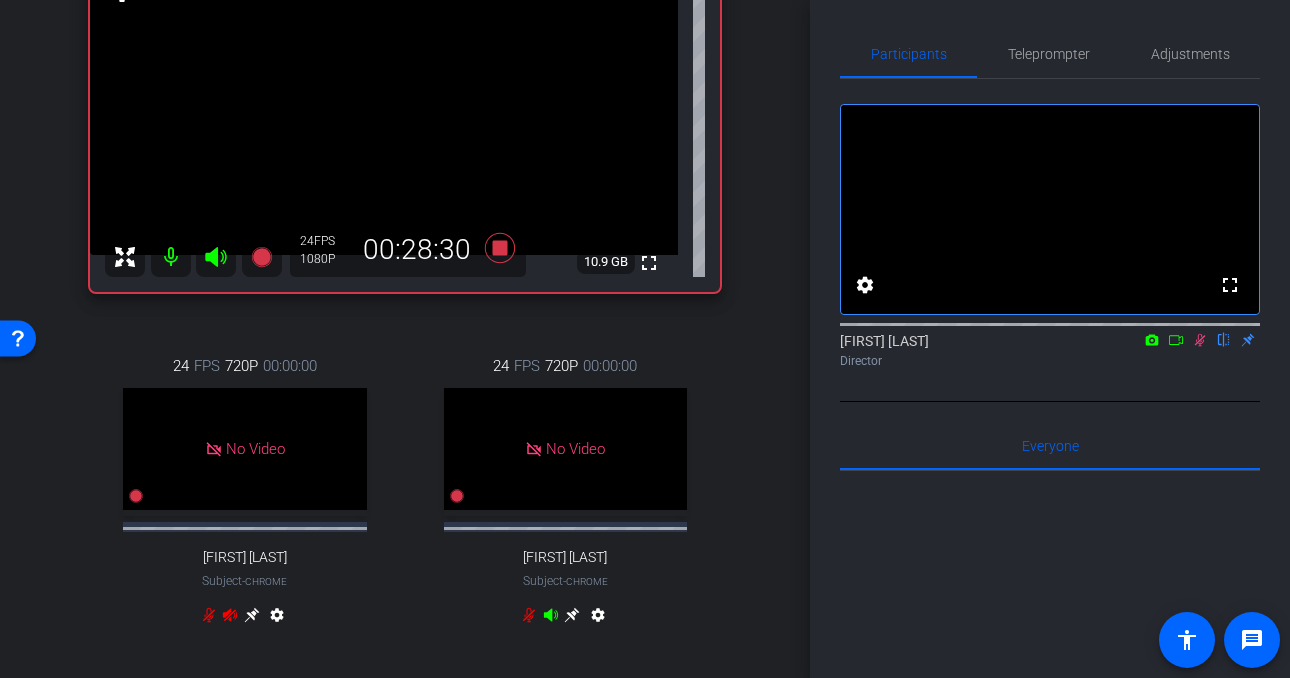 click 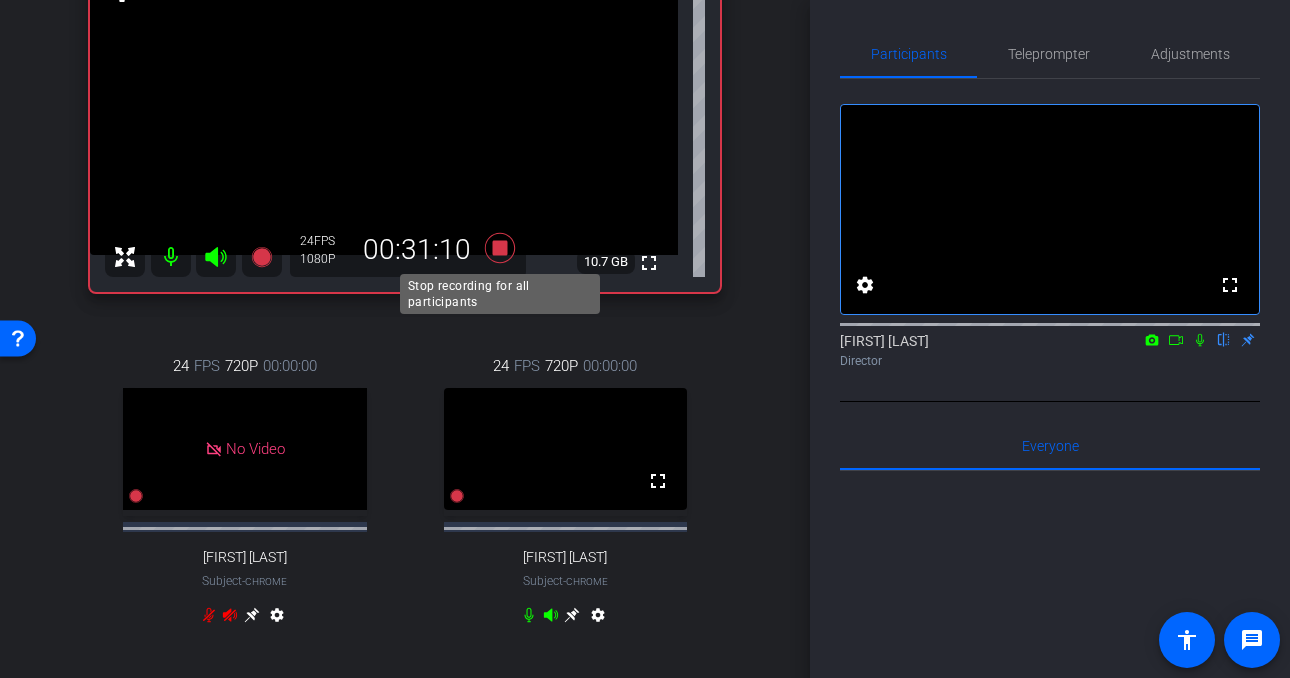 click 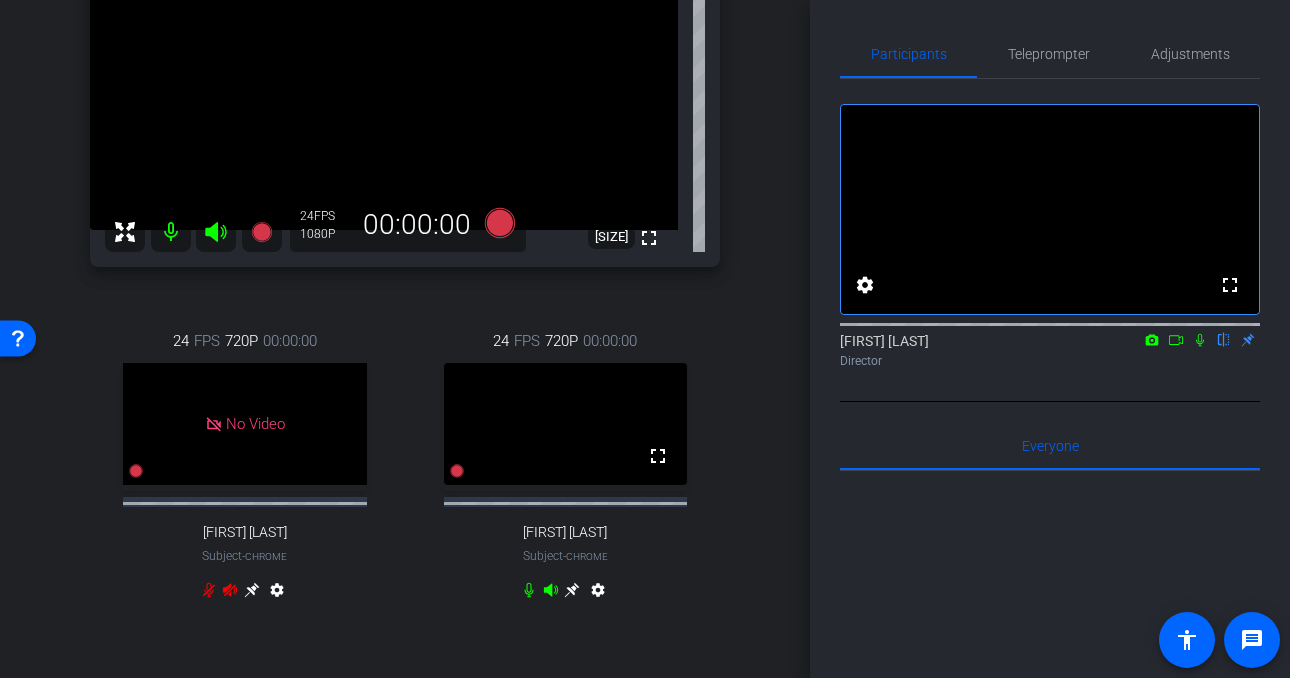 scroll, scrollTop: 287, scrollLeft: 0, axis: vertical 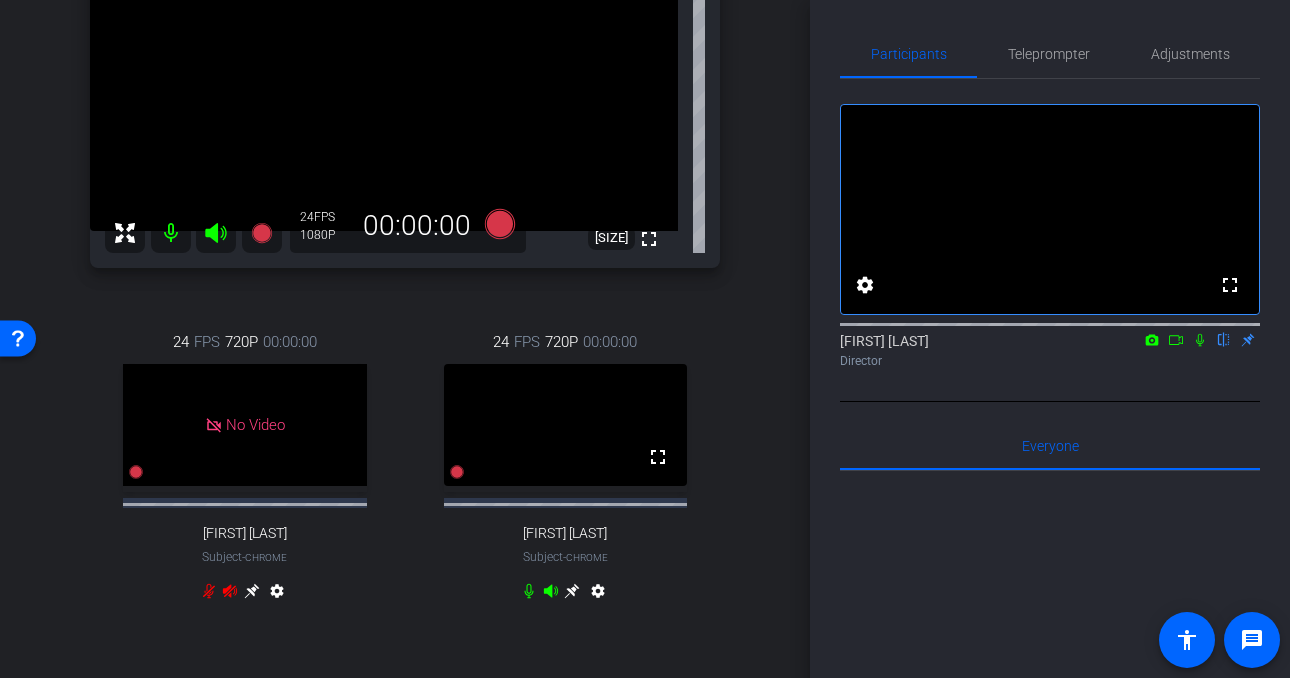click 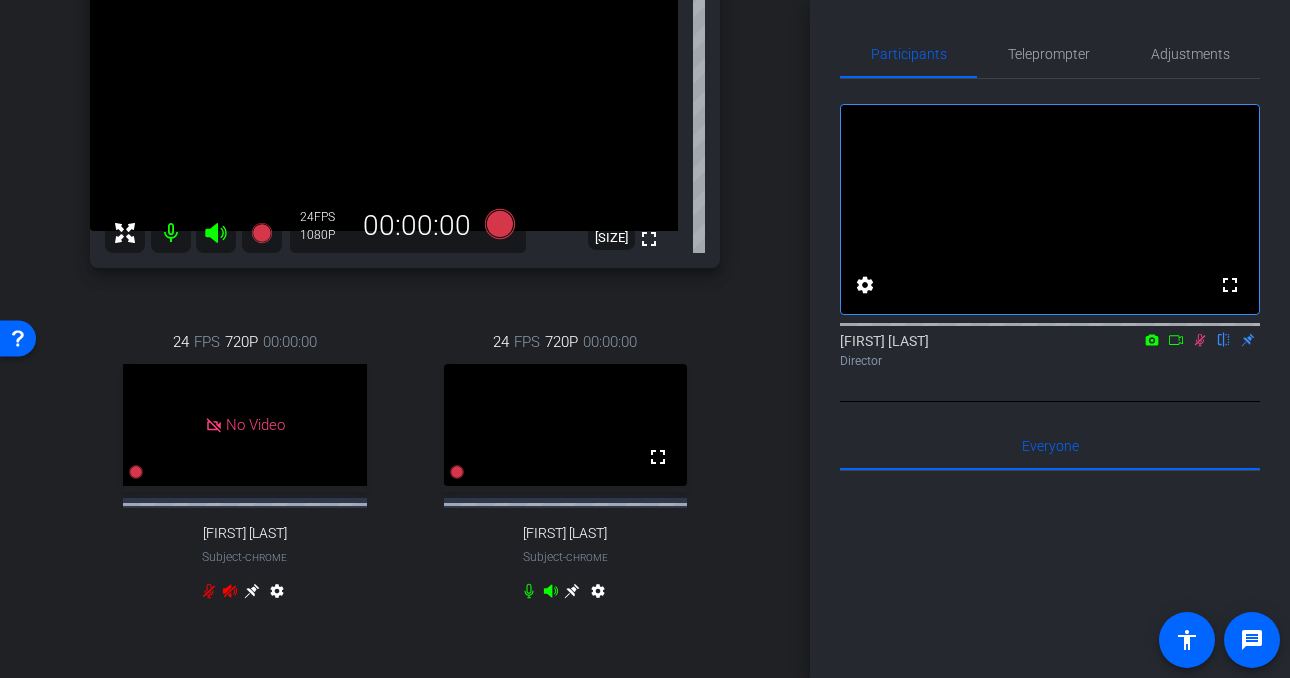 click 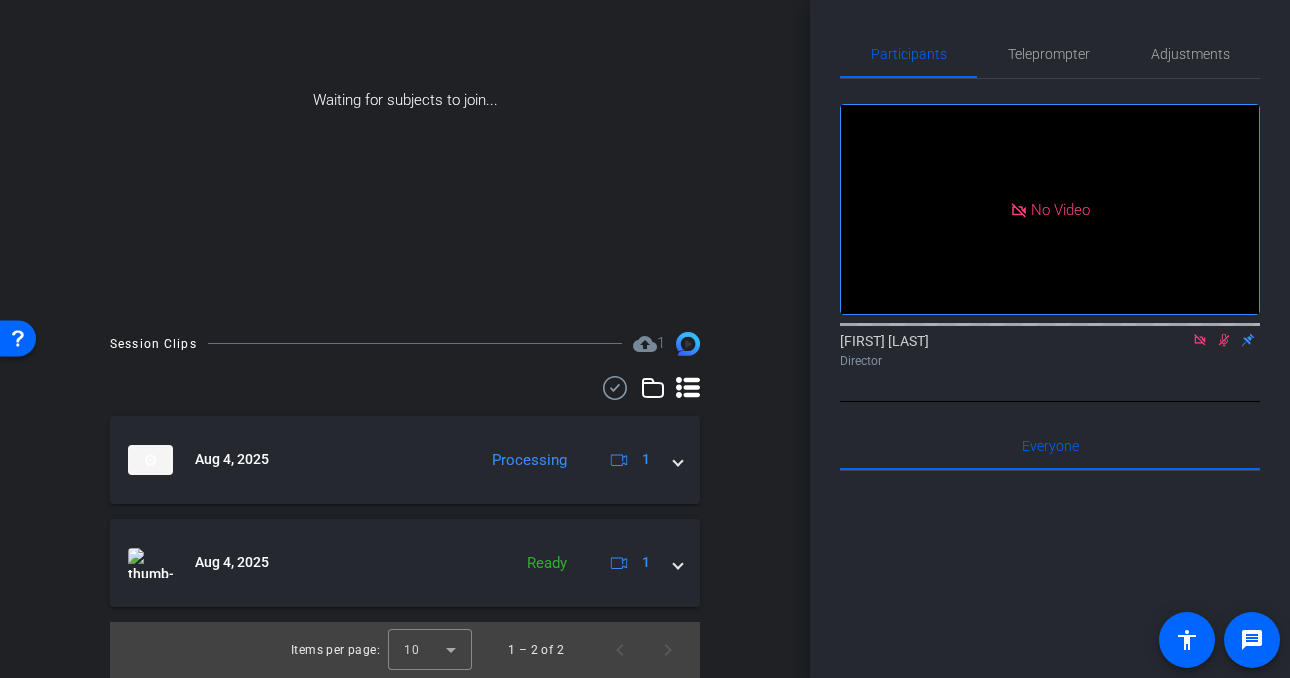 scroll, scrollTop: 267, scrollLeft: 0, axis: vertical 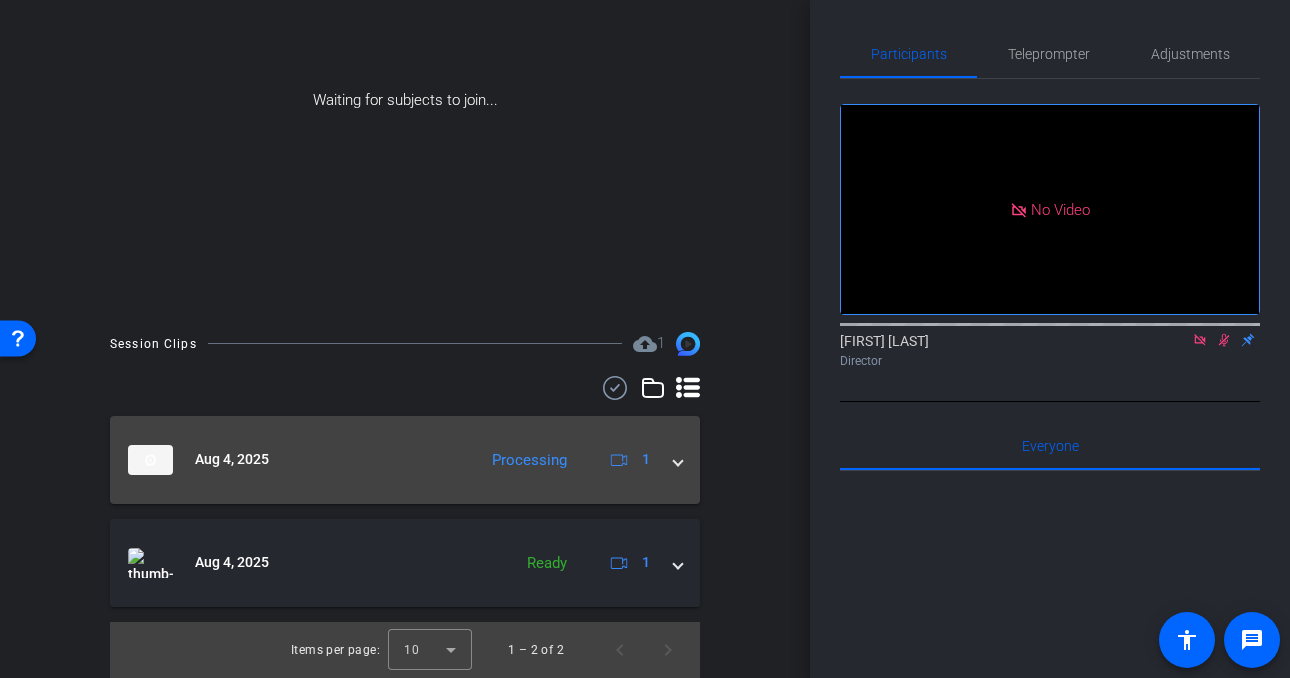 click at bounding box center [678, 459] 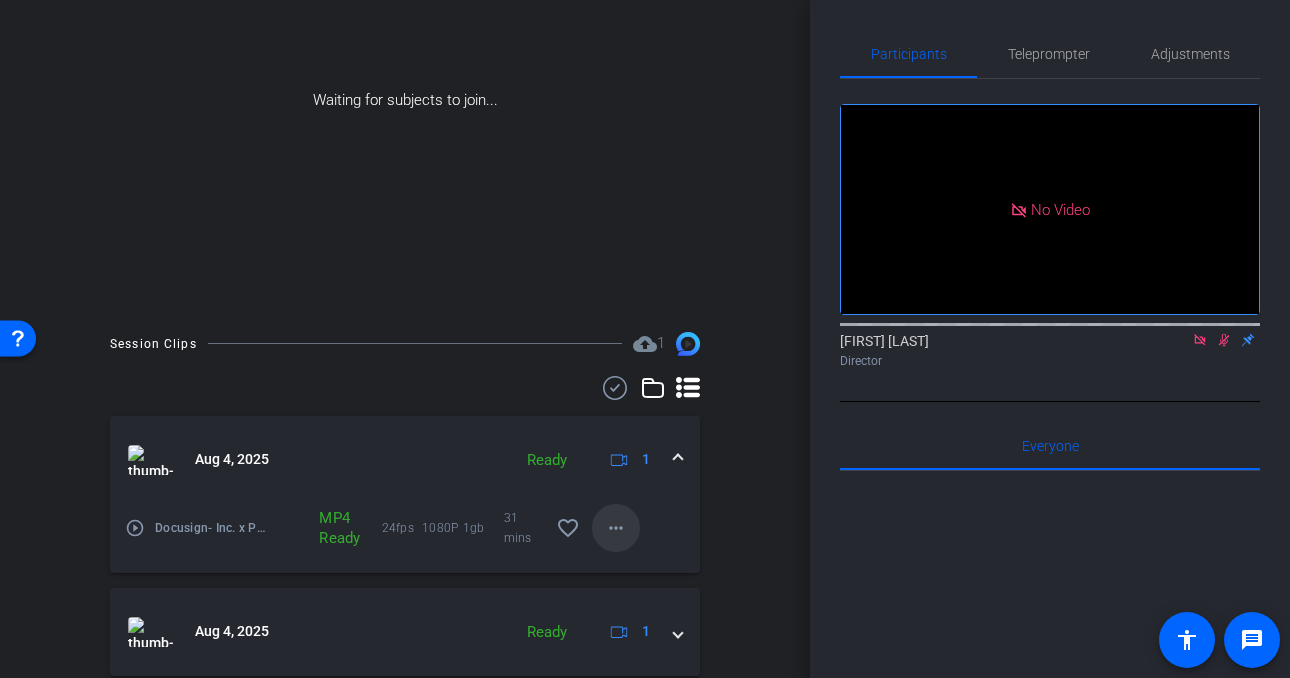 click on "more_horiz" at bounding box center [616, 528] 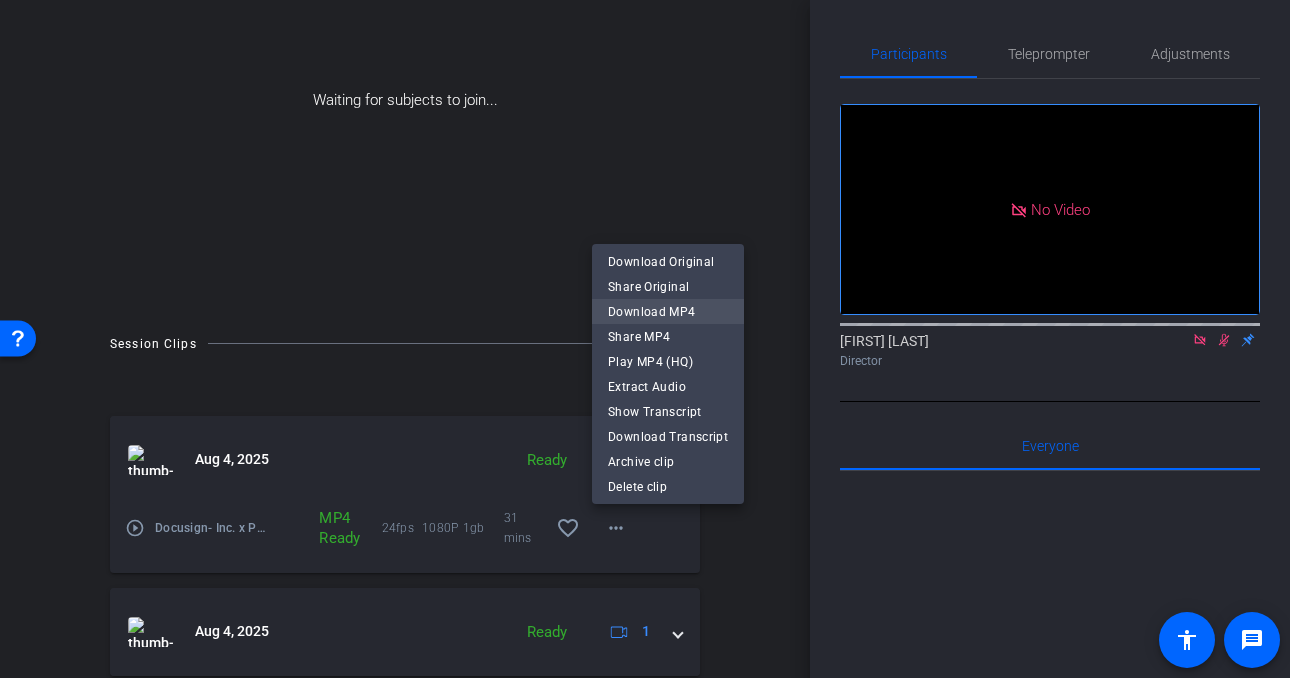 click on "Download MP4" at bounding box center (668, 312) 